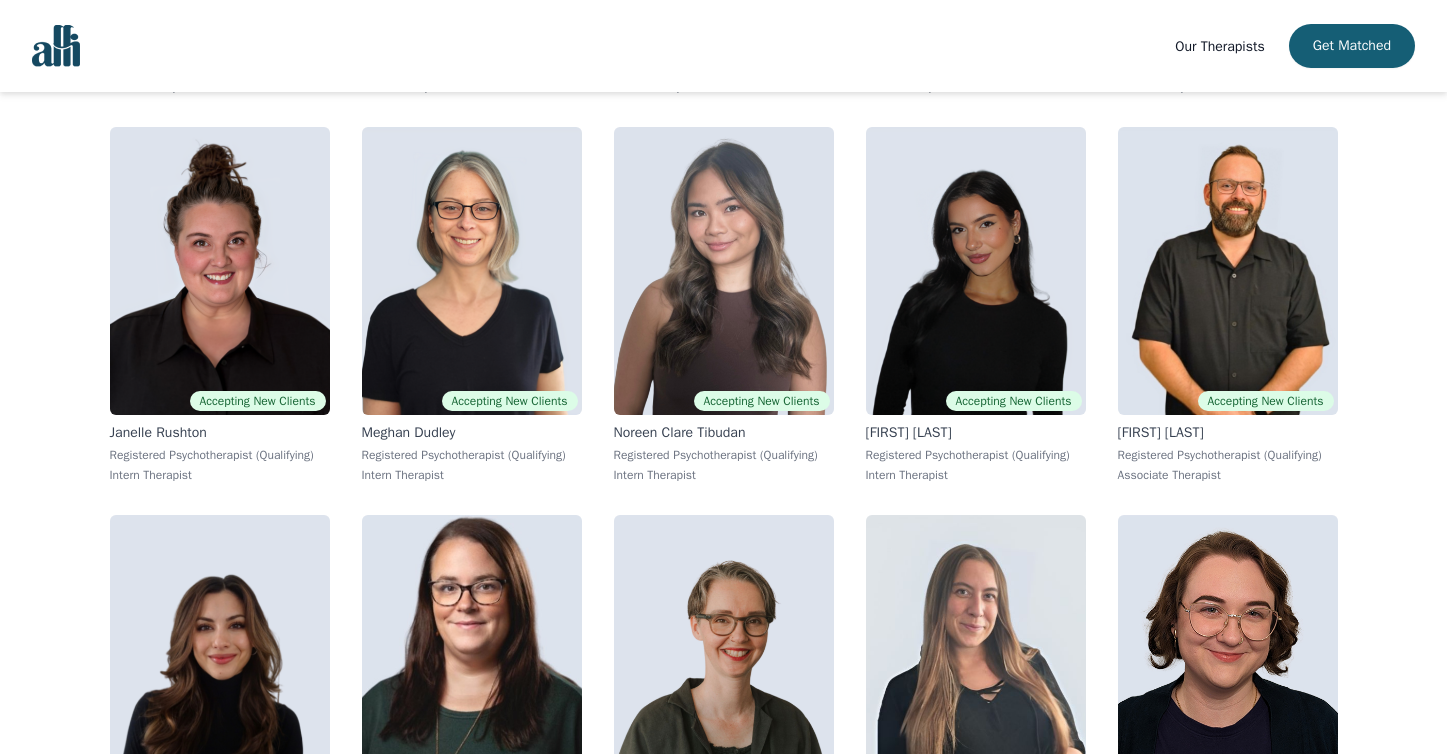 scroll, scrollTop: 801, scrollLeft: 0, axis: vertical 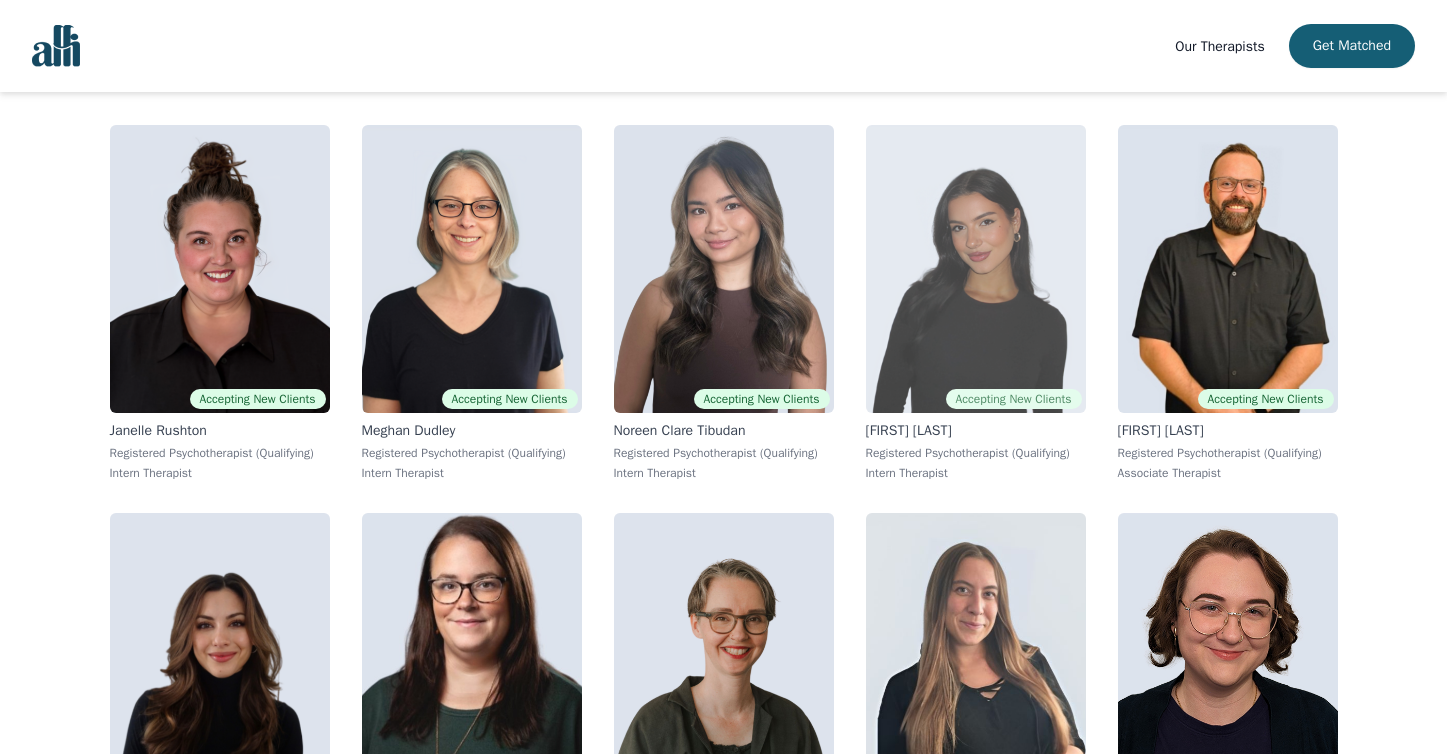 click at bounding box center [976, 269] 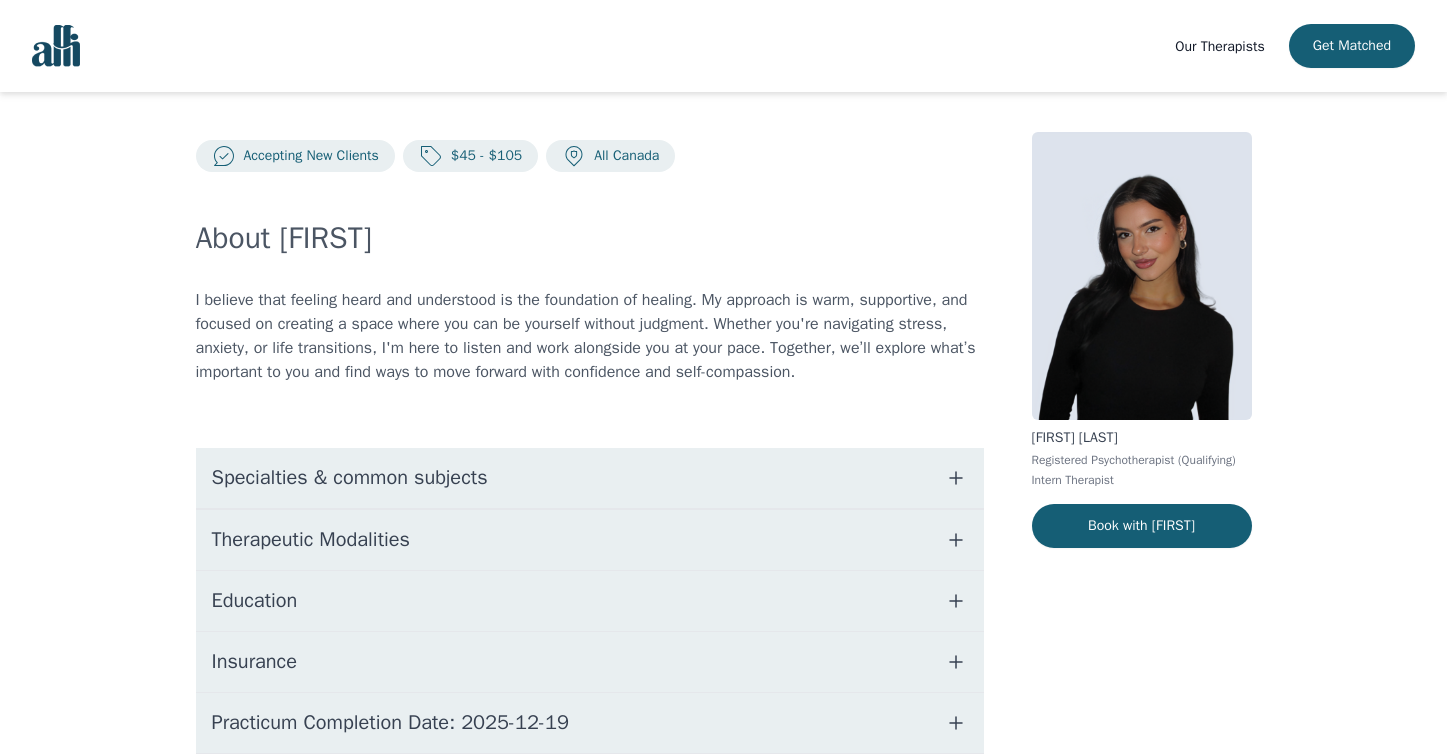 scroll, scrollTop: 10, scrollLeft: 0, axis: vertical 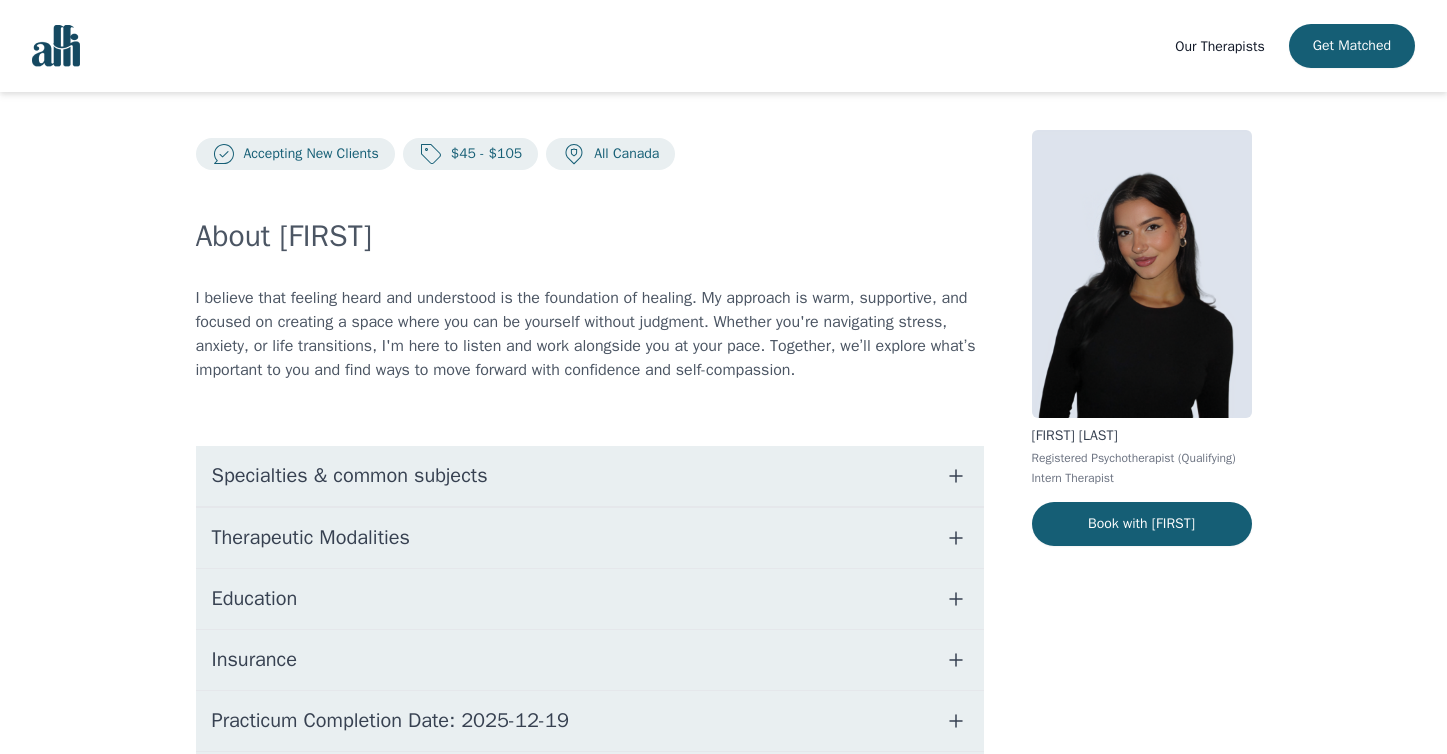 click on "Specialties & common subjects" at bounding box center (590, 476) 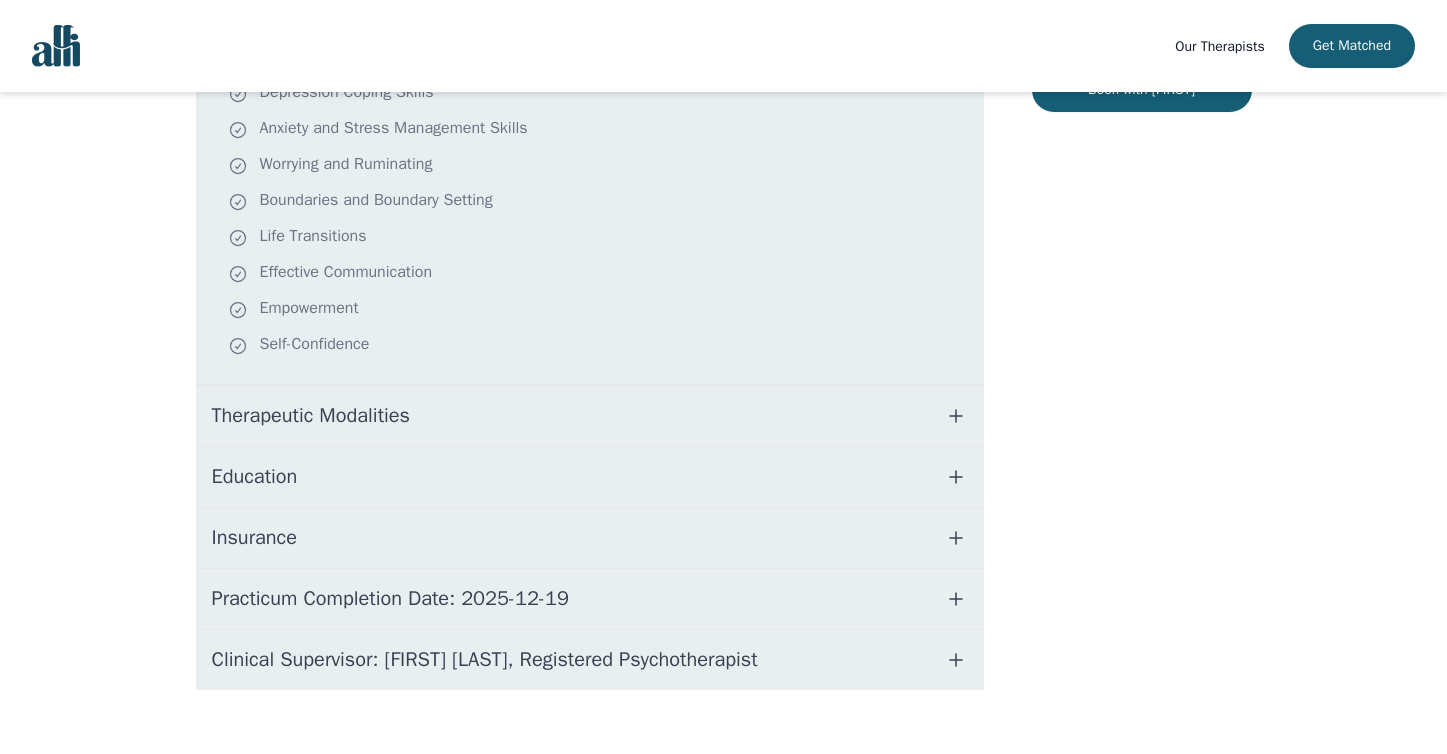 scroll, scrollTop: 443, scrollLeft: 0, axis: vertical 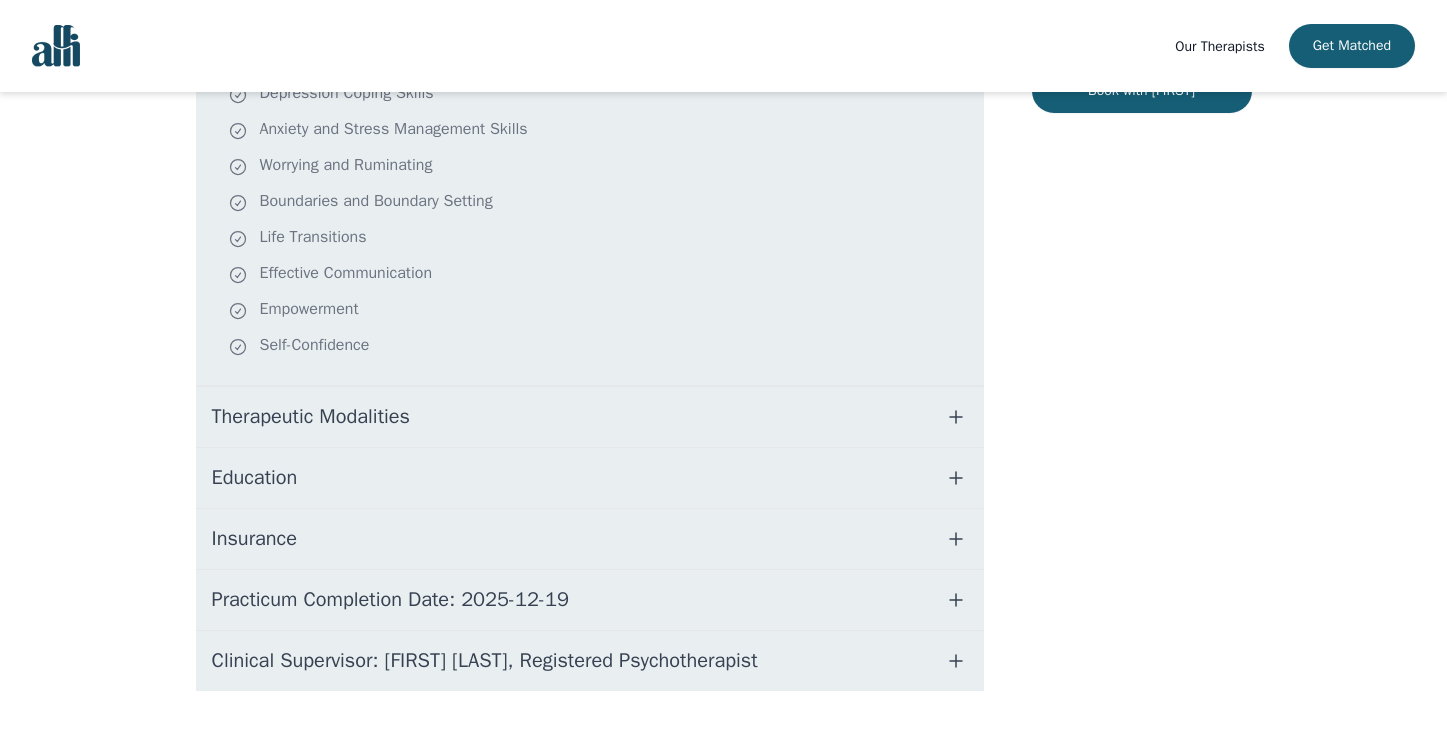 click on "Therapeutic Modalities" at bounding box center (590, 417) 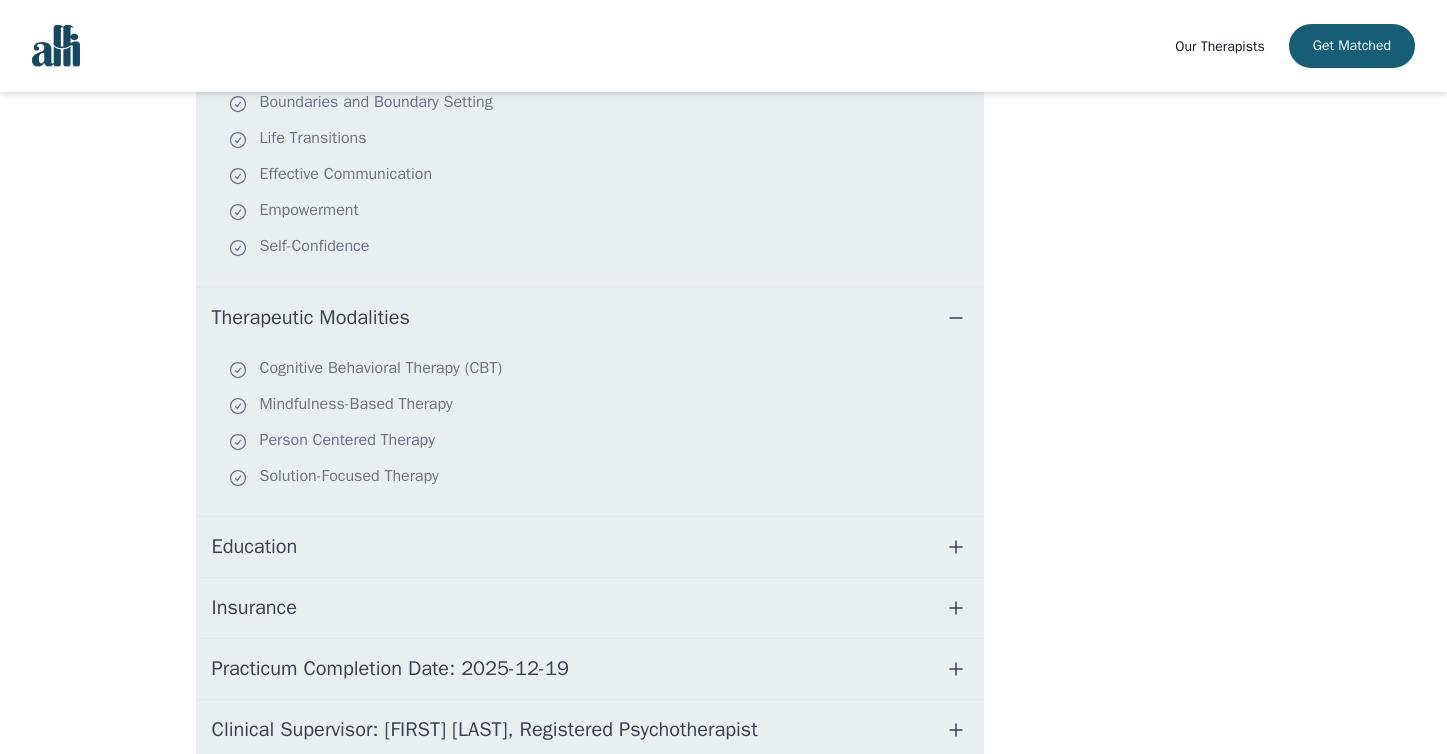 click on "Education" at bounding box center (590, 547) 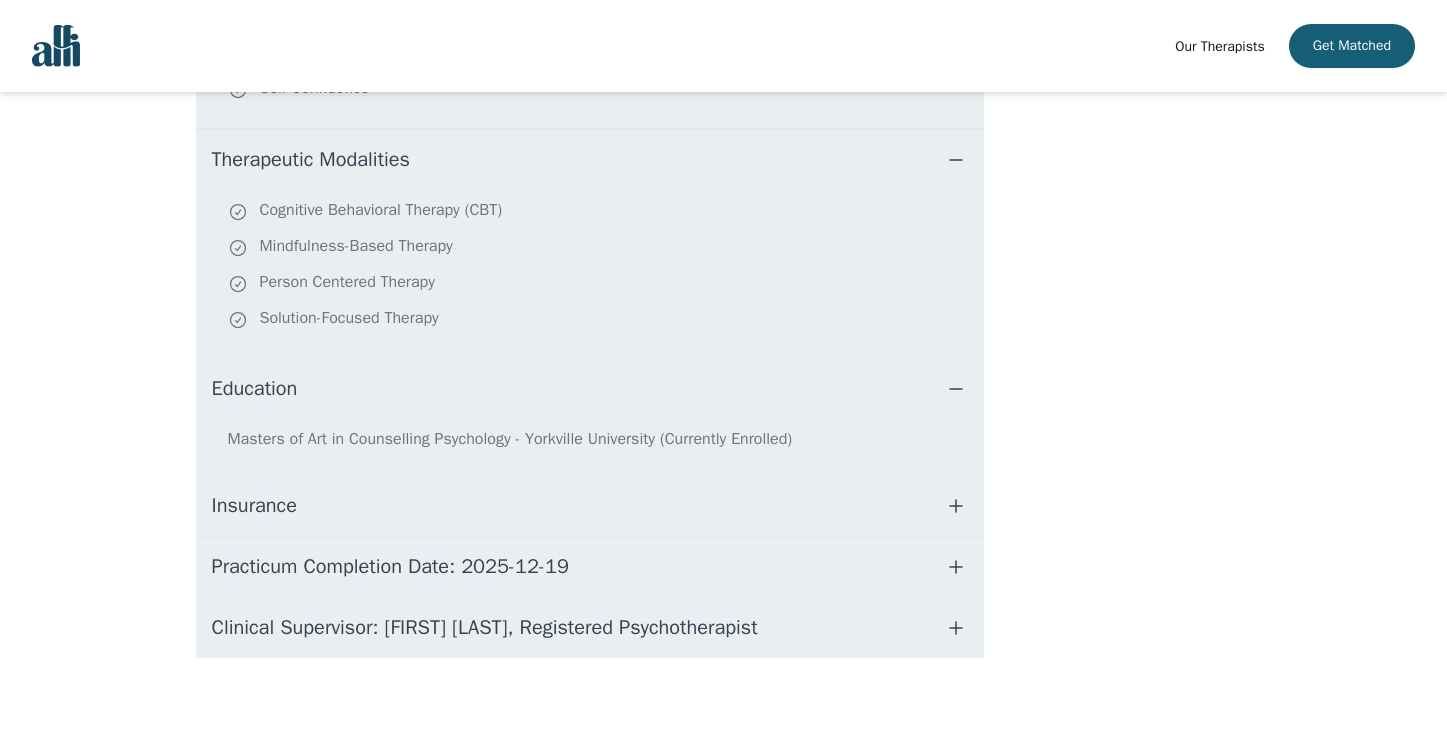 scroll, scrollTop: 700, scrollLeft: 0, axis: vertical 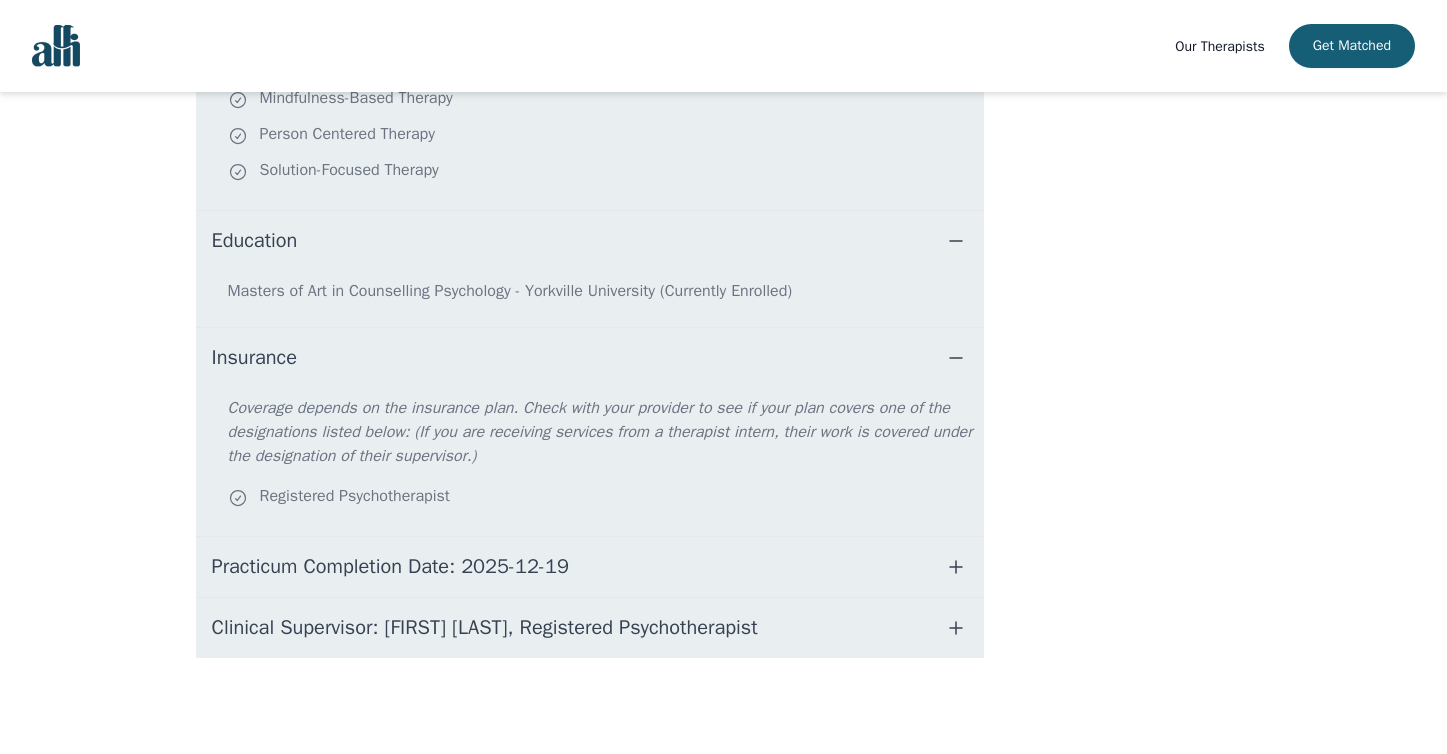 click on "Clinical Supervisor: [FIRST] [LAST], Registered Psychotherapist" at bounding box center (485, 628) 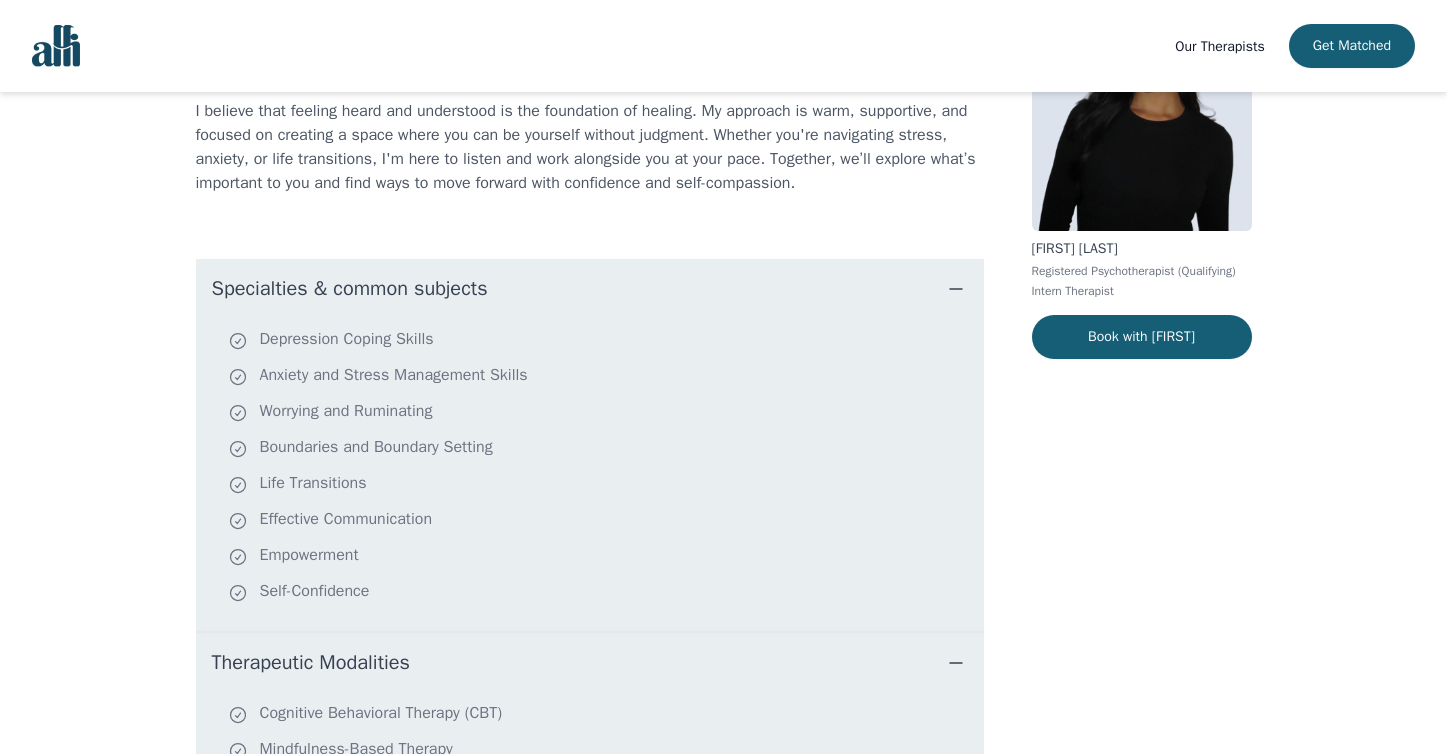 scroll, scrollTop: 195, scrollLeft: 0, axis: vertical 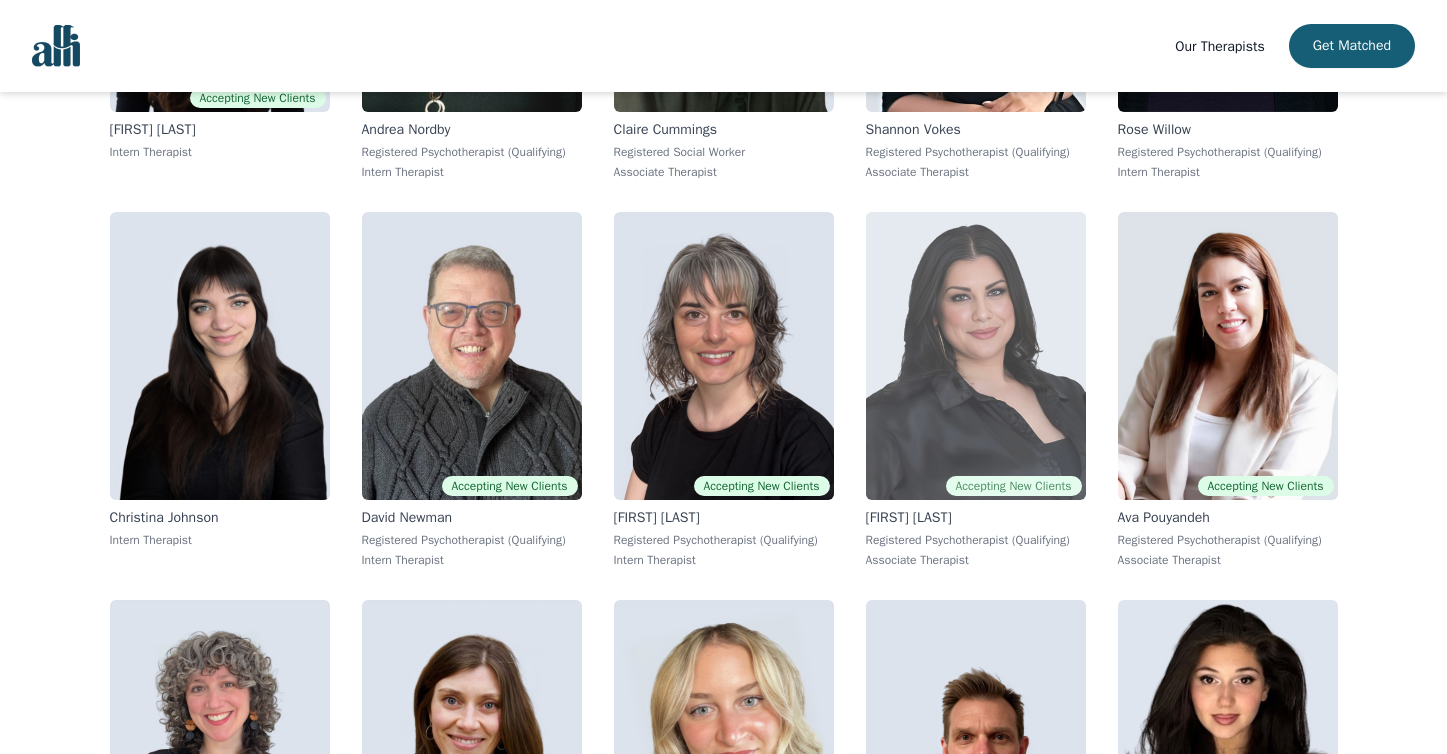 click at bounding box center (976, 356) 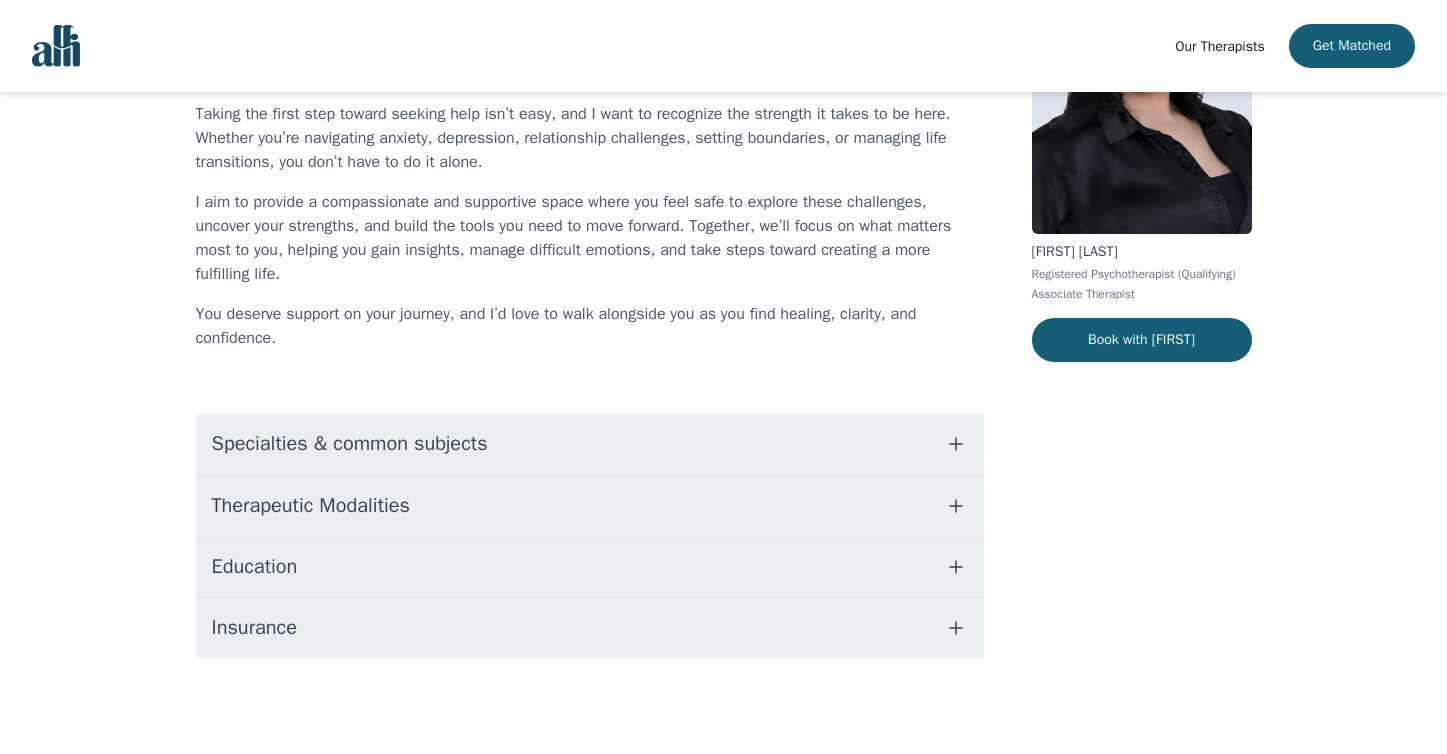 scroll, scrollTop: 194, scrollLeft: 0, axis: vertical 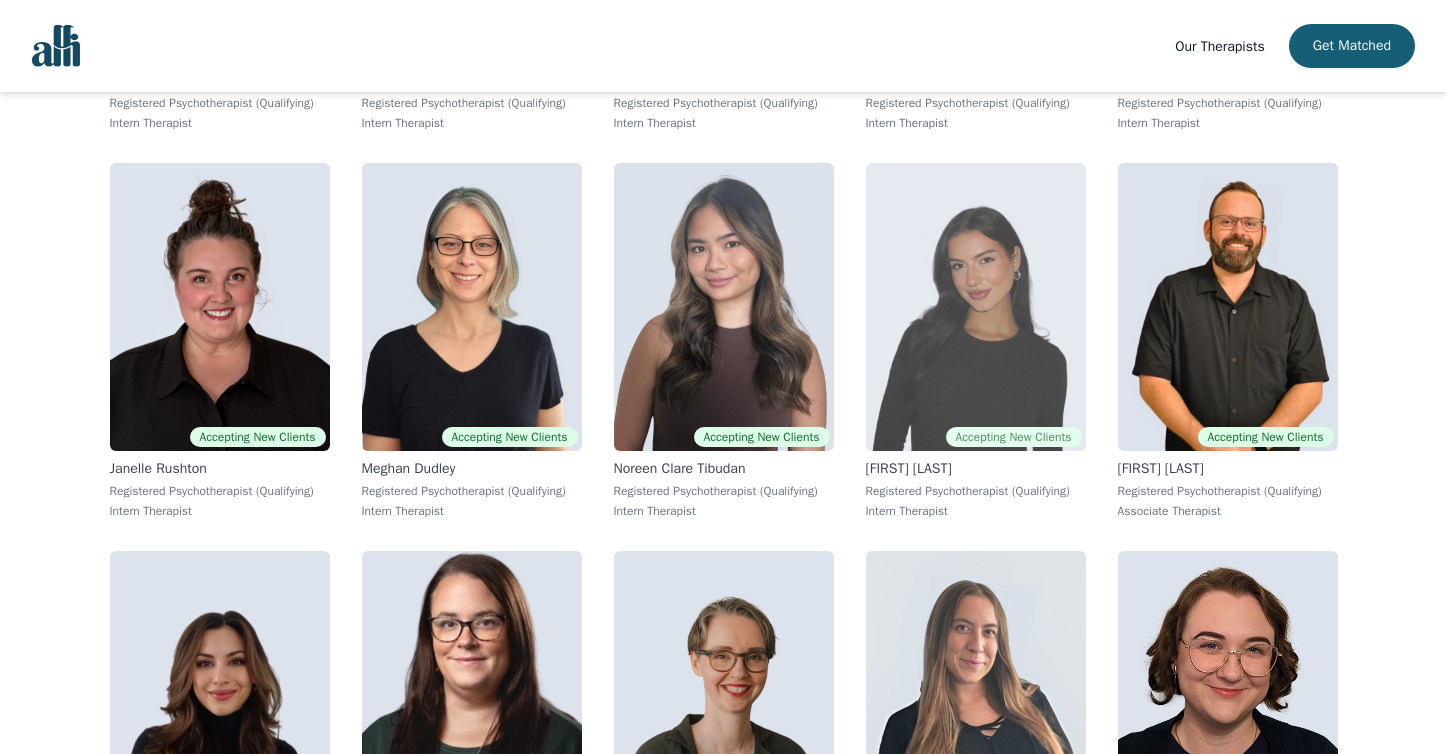 click at bounding box center (976, 307) 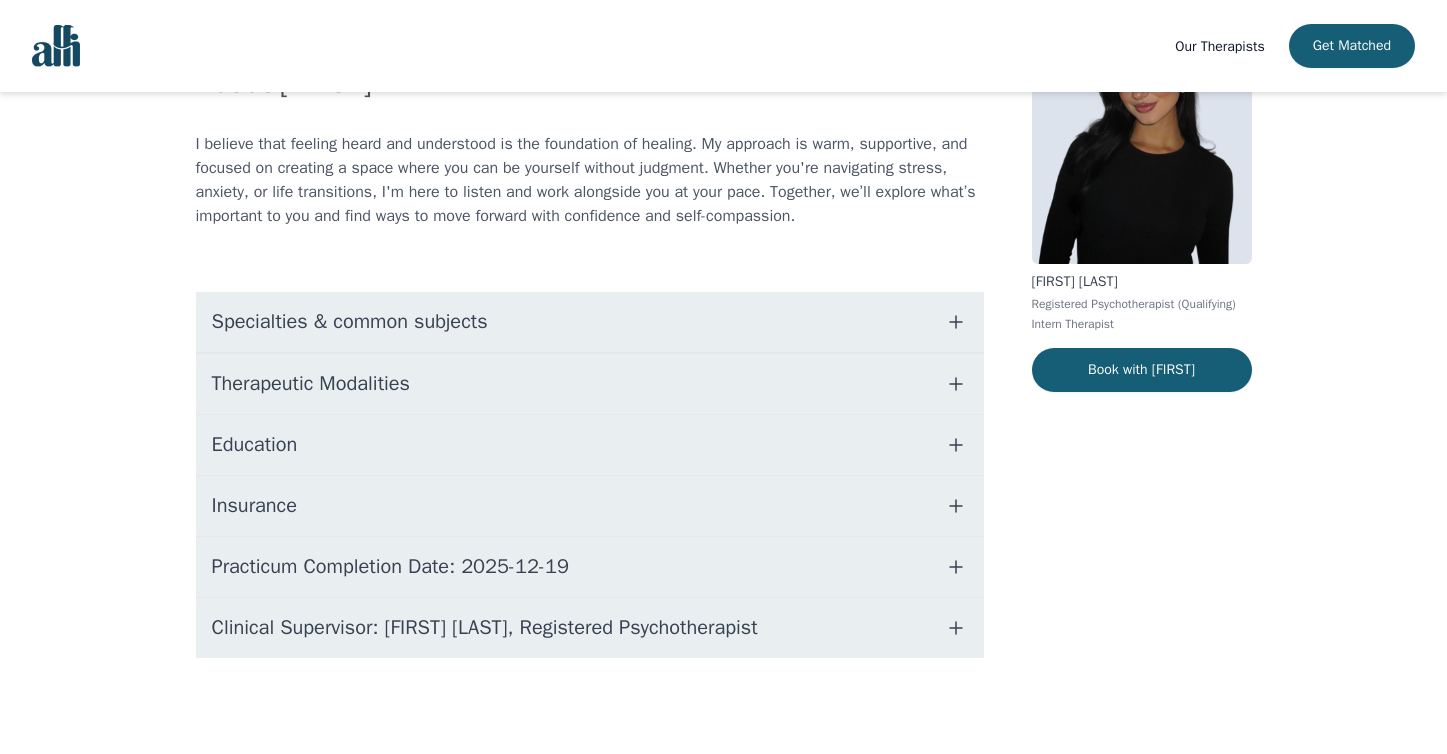 scroll, scrollTop: 0, scrollLeft: 0, axis: both 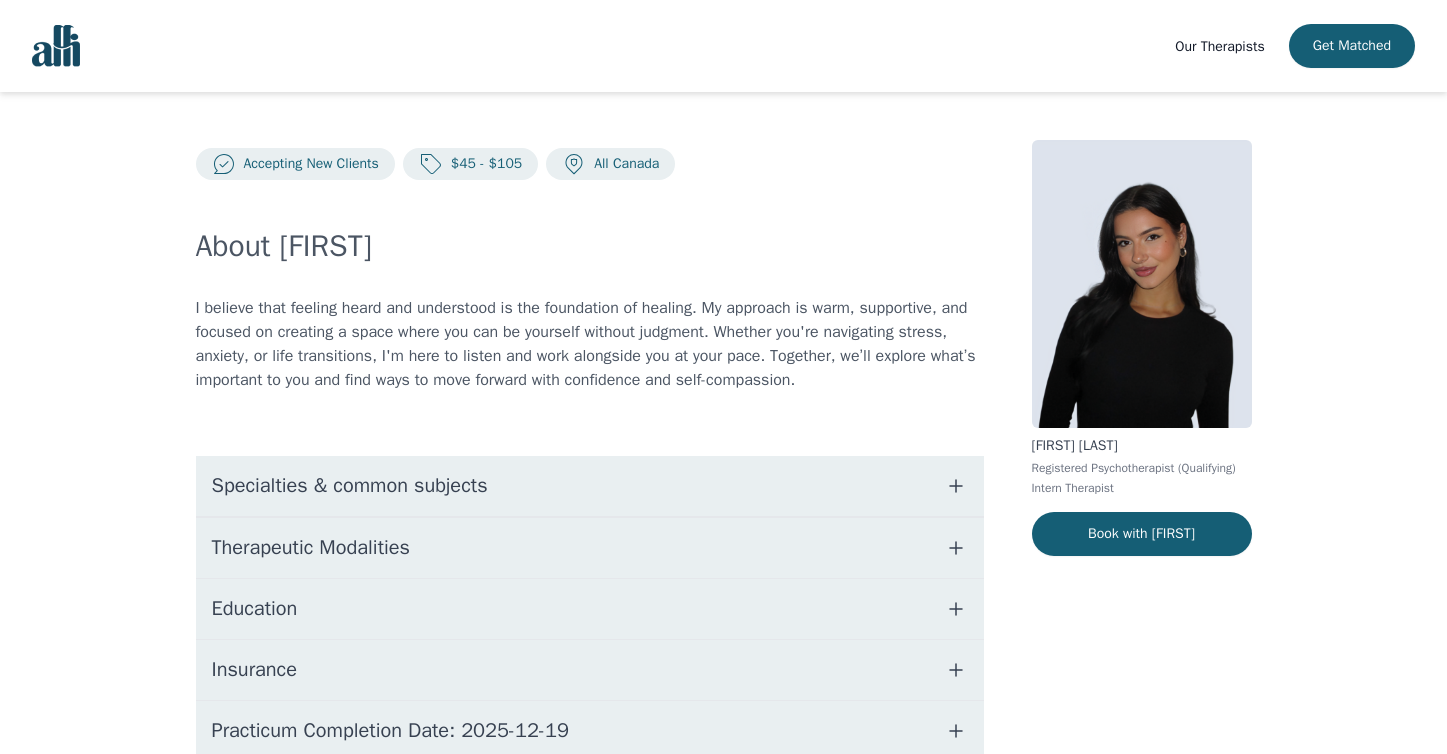 click on "$45 - $105" at bounding box center (307, 164) 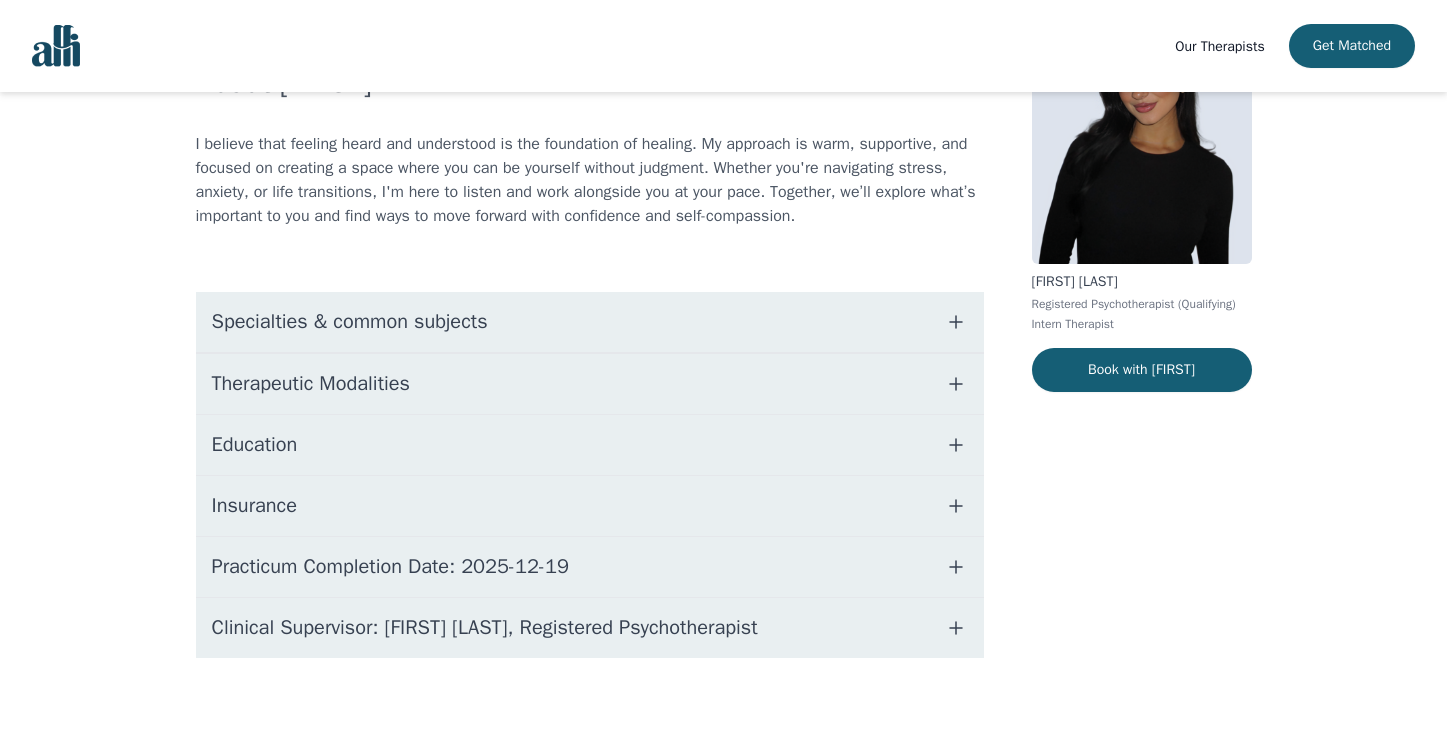 scroll, scrollTop: 164, scrollLeft: 0, axis: vertical 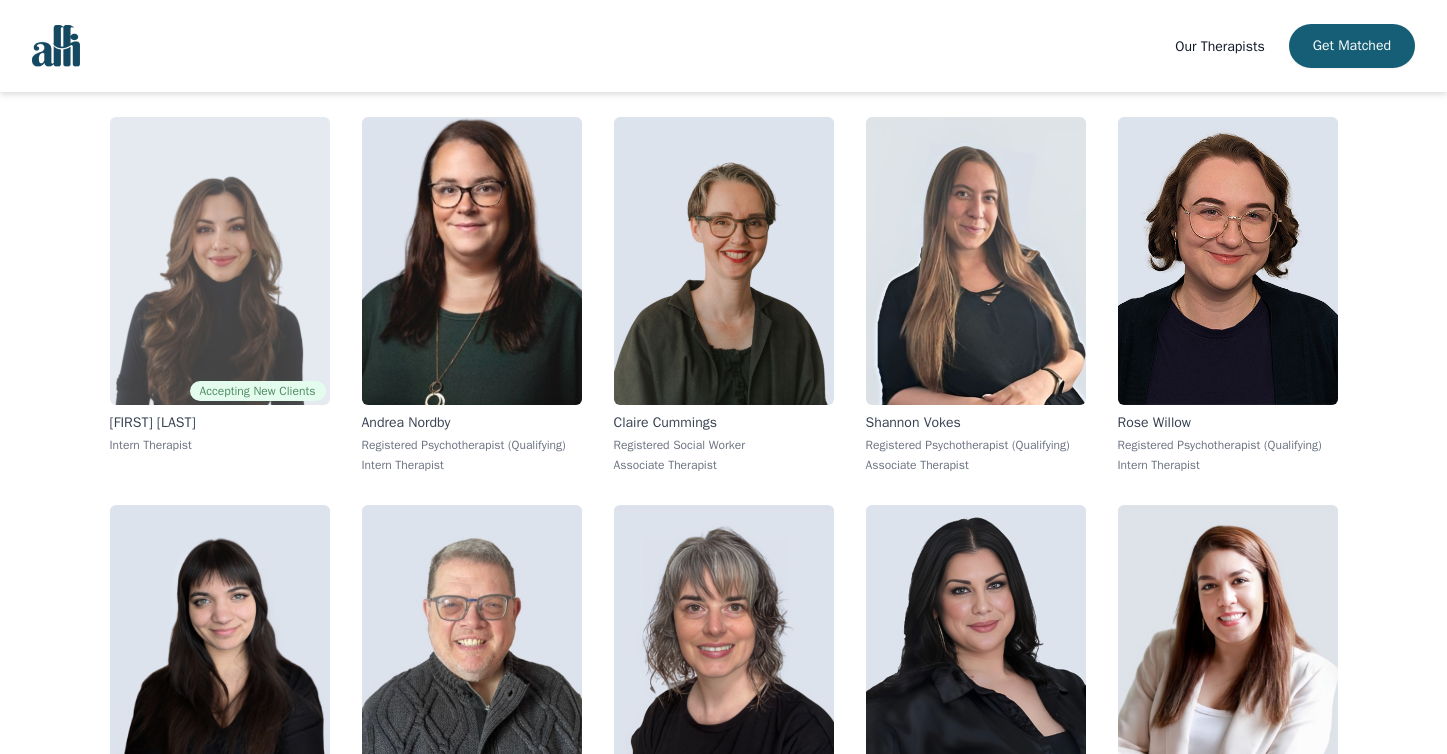 click at bounding box center [220, 261] 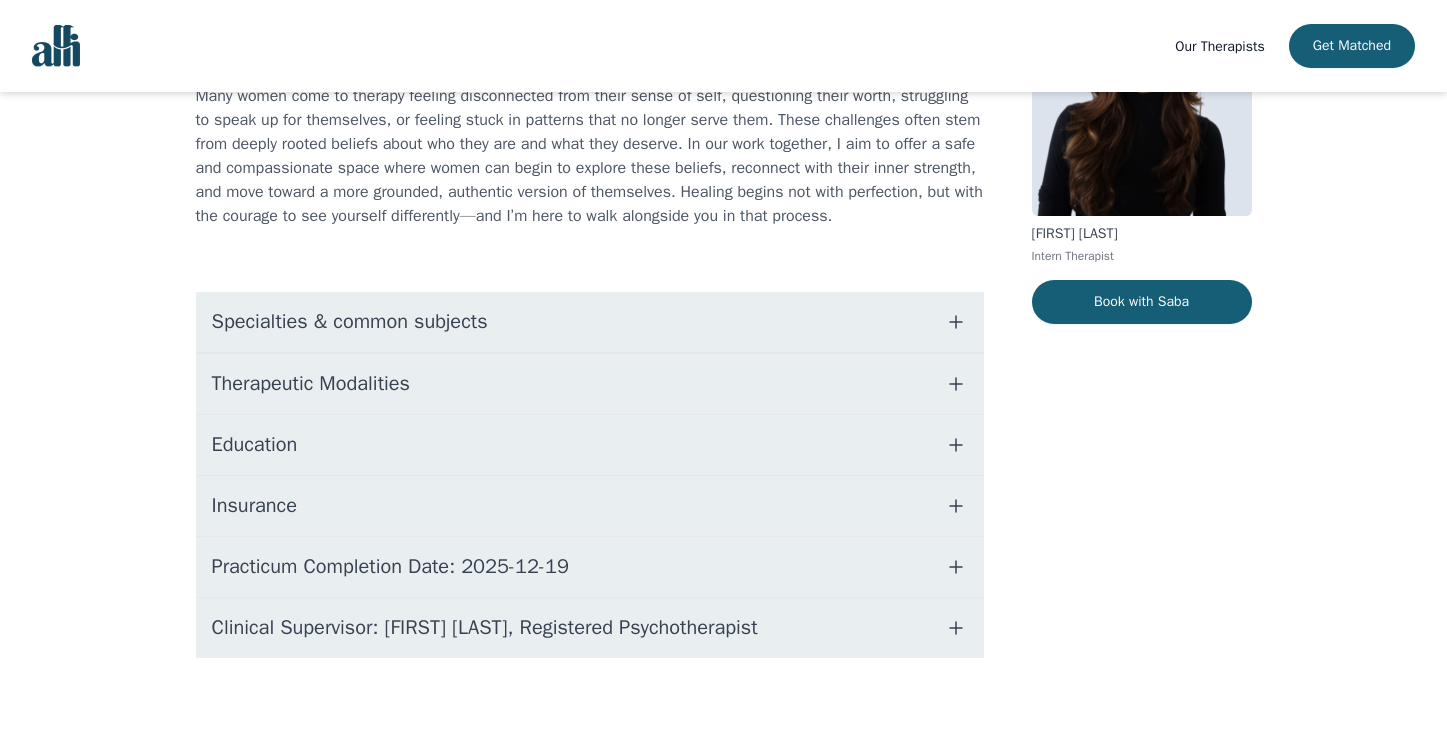 scroll, scrollTop: 0, scrollLeft: 0, axis: both 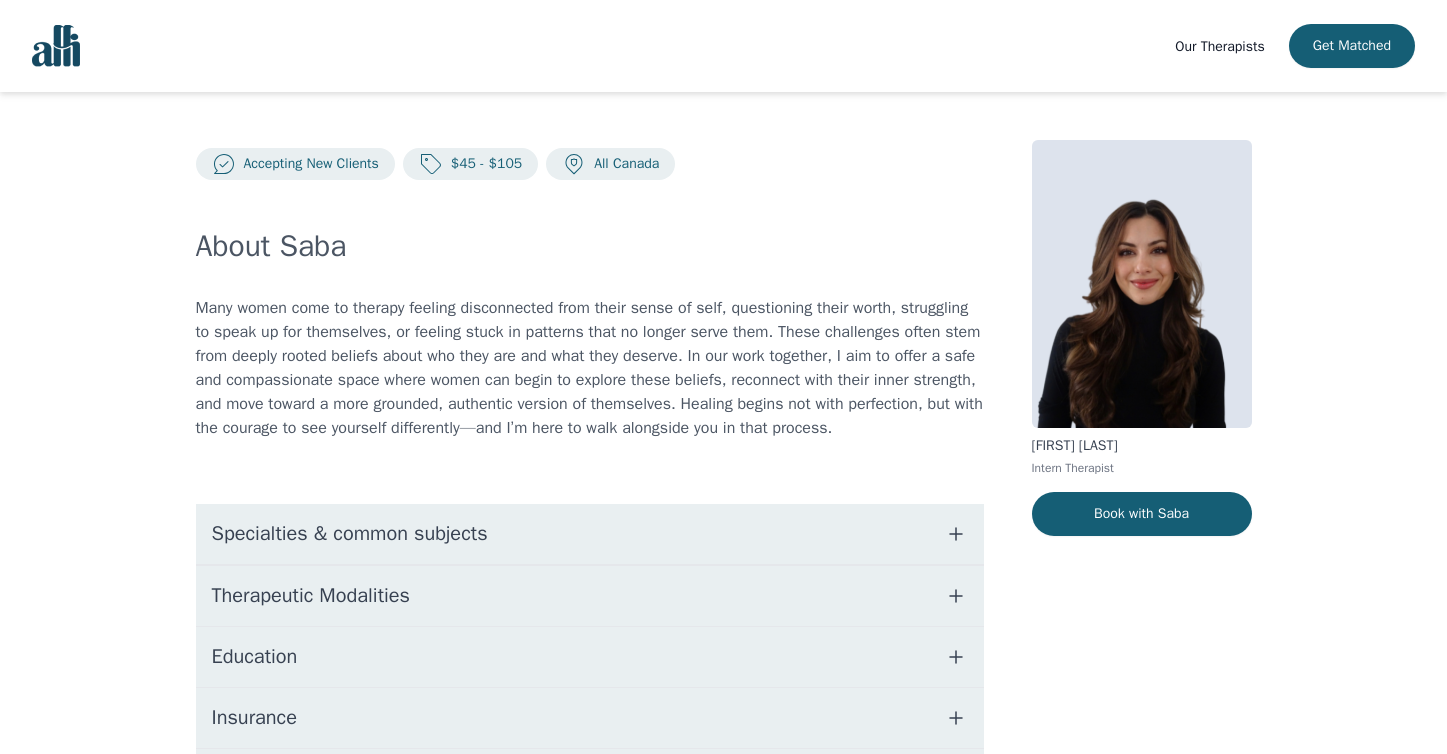 click on "Specialties & common subjects" at bounding box center [350, 534] 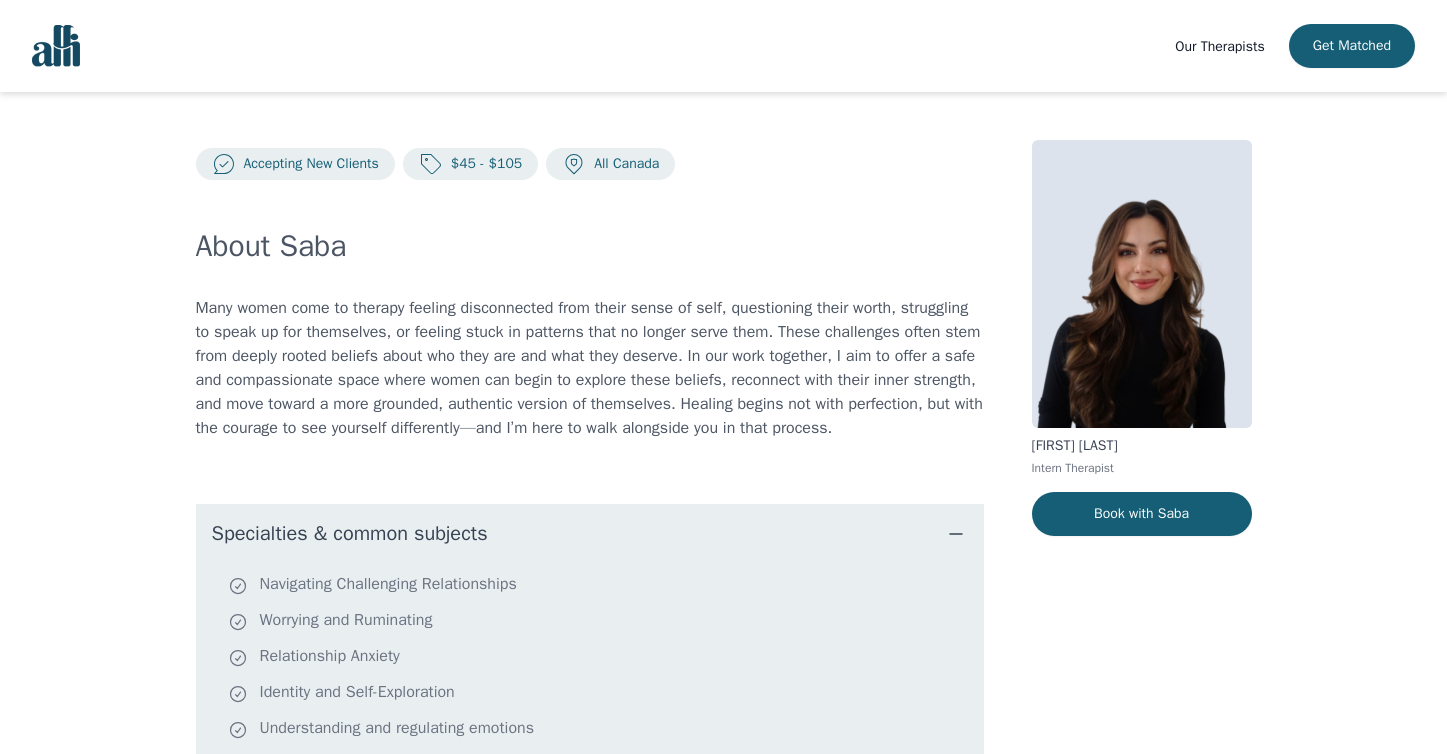 scroll, scrollTop: 0, scrollLeft: 0, axis: both 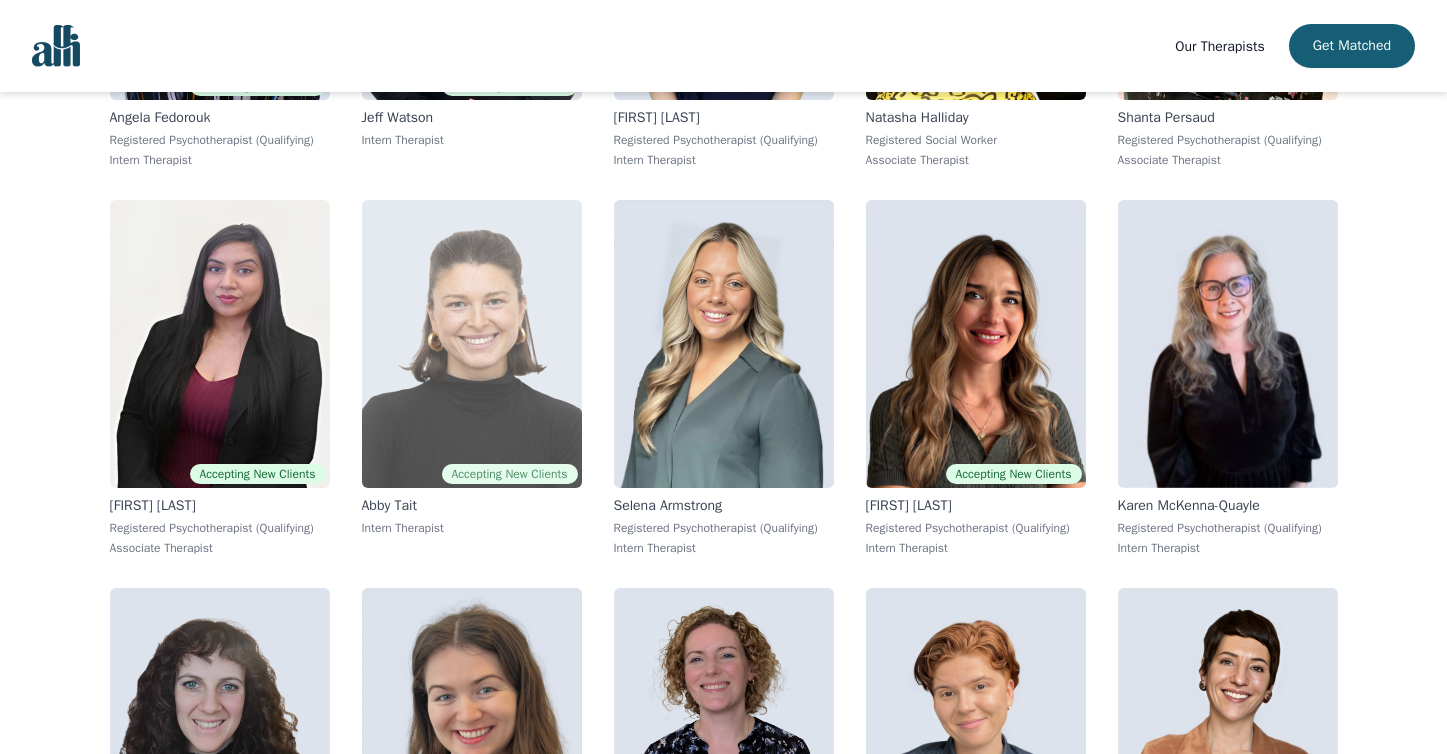 click at bounding box center [472, 344] 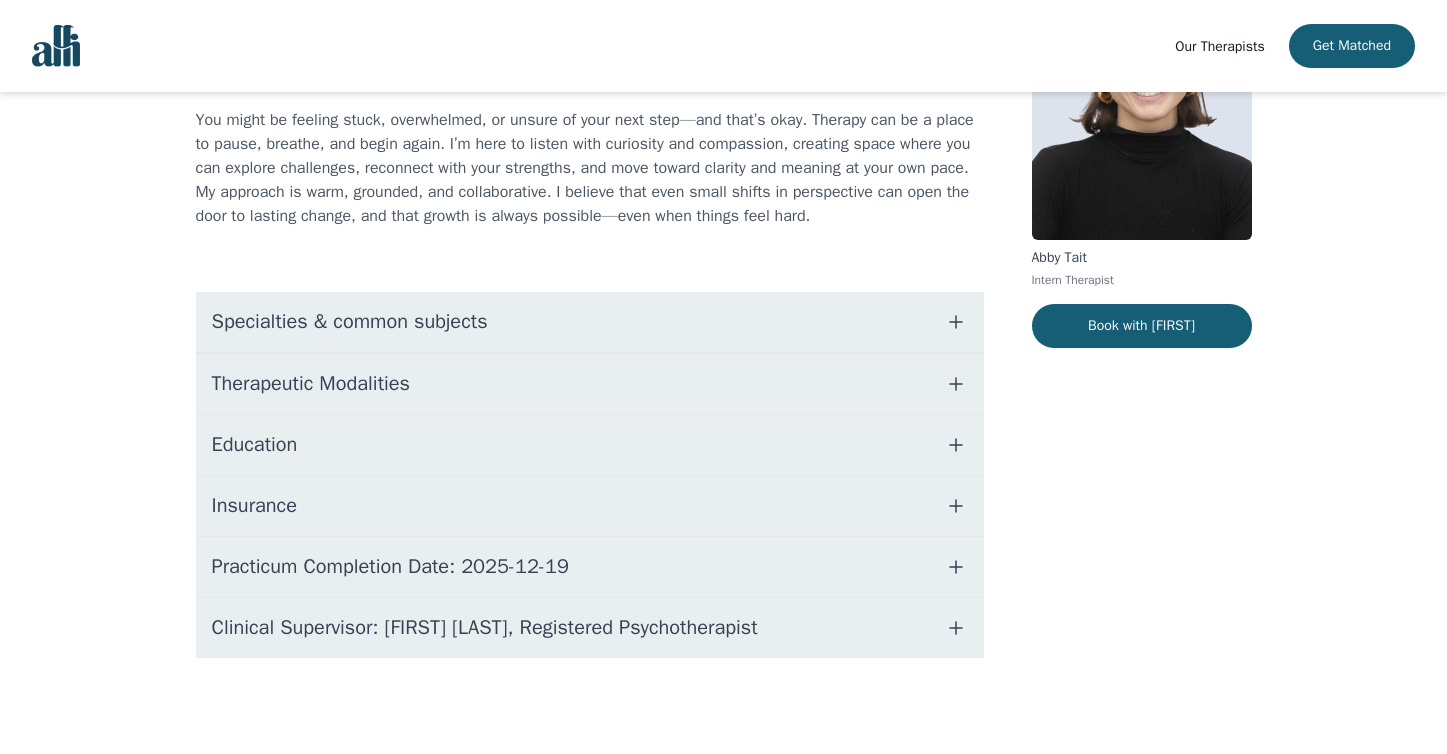 scroll, scrollTop: 0, scrollLeft: 0, axis: both 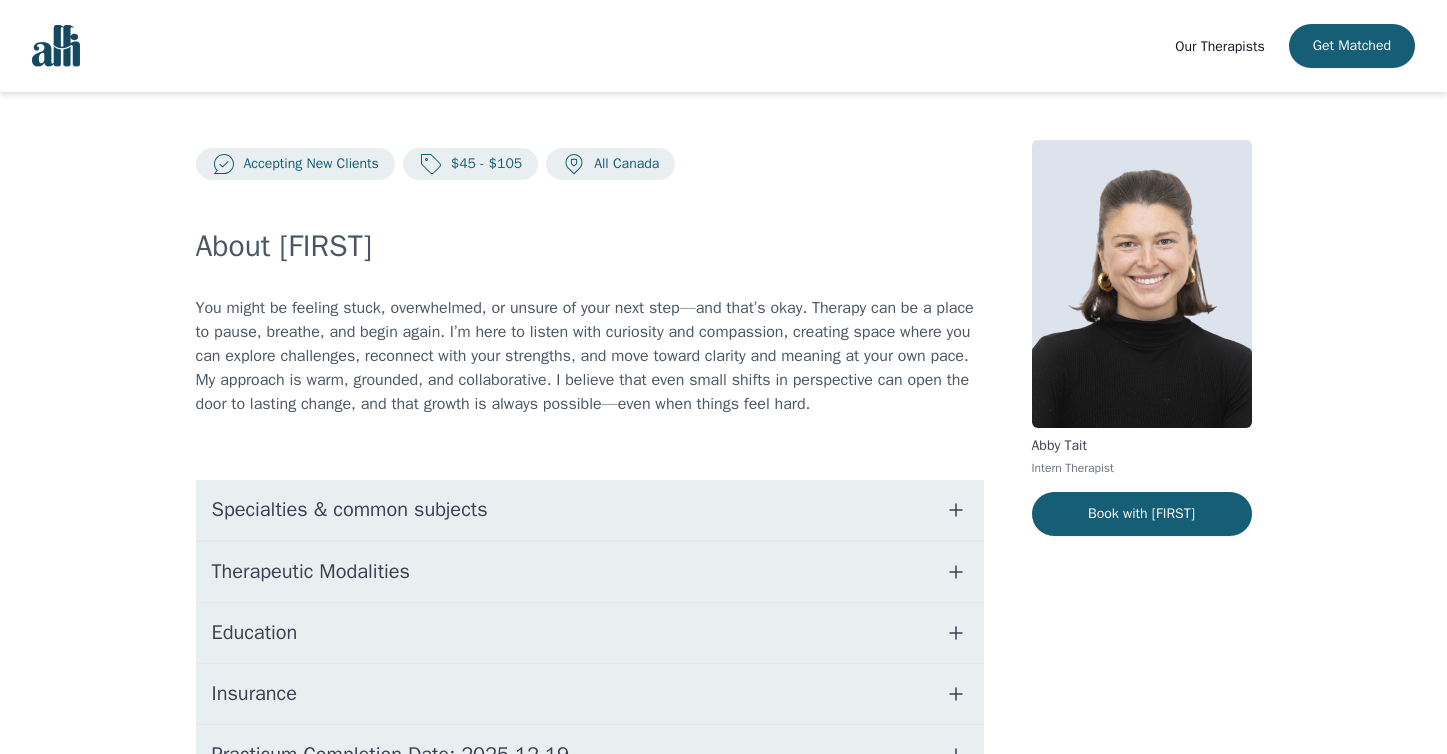 click on "Specialties & common subjects" at bounding box center [350, 510] 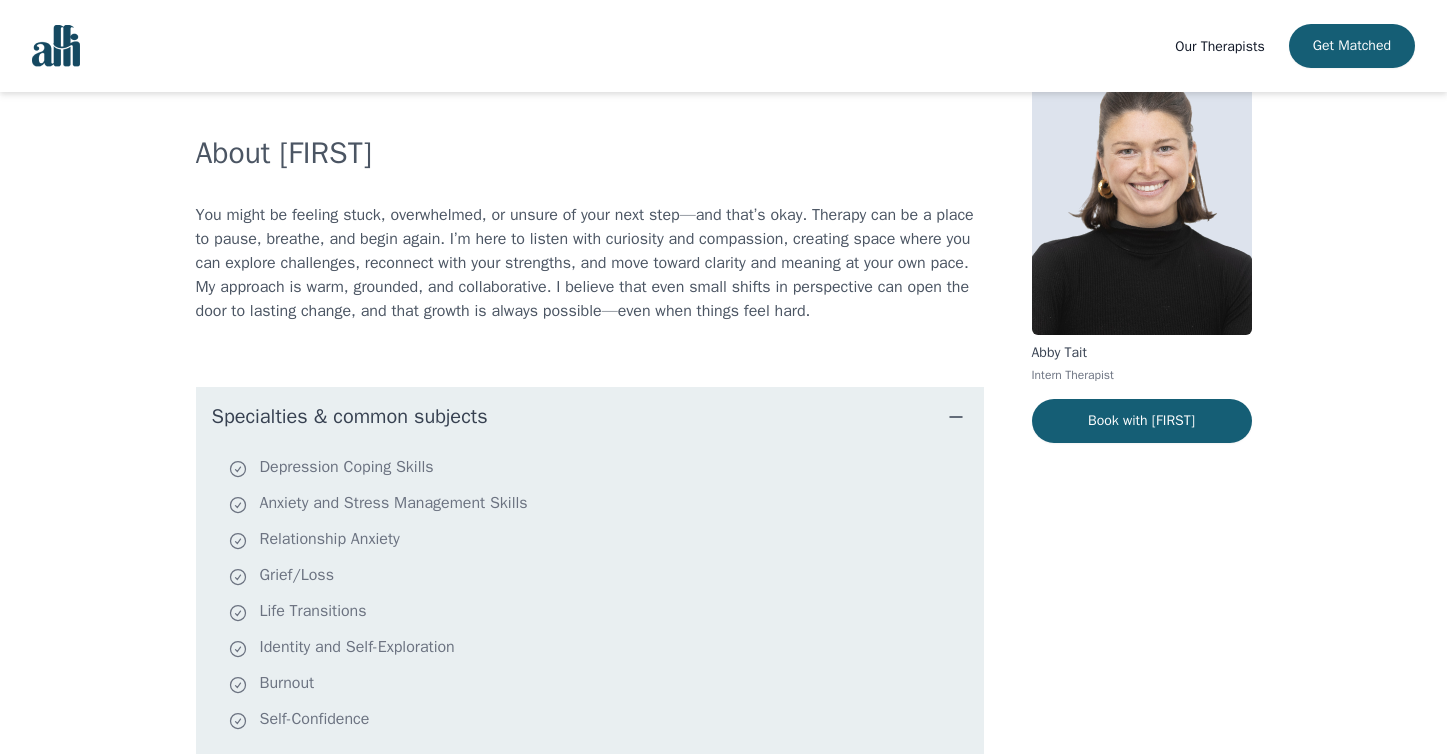 scroll, scrollTop: 0, scrollLeft: 0, axis: both 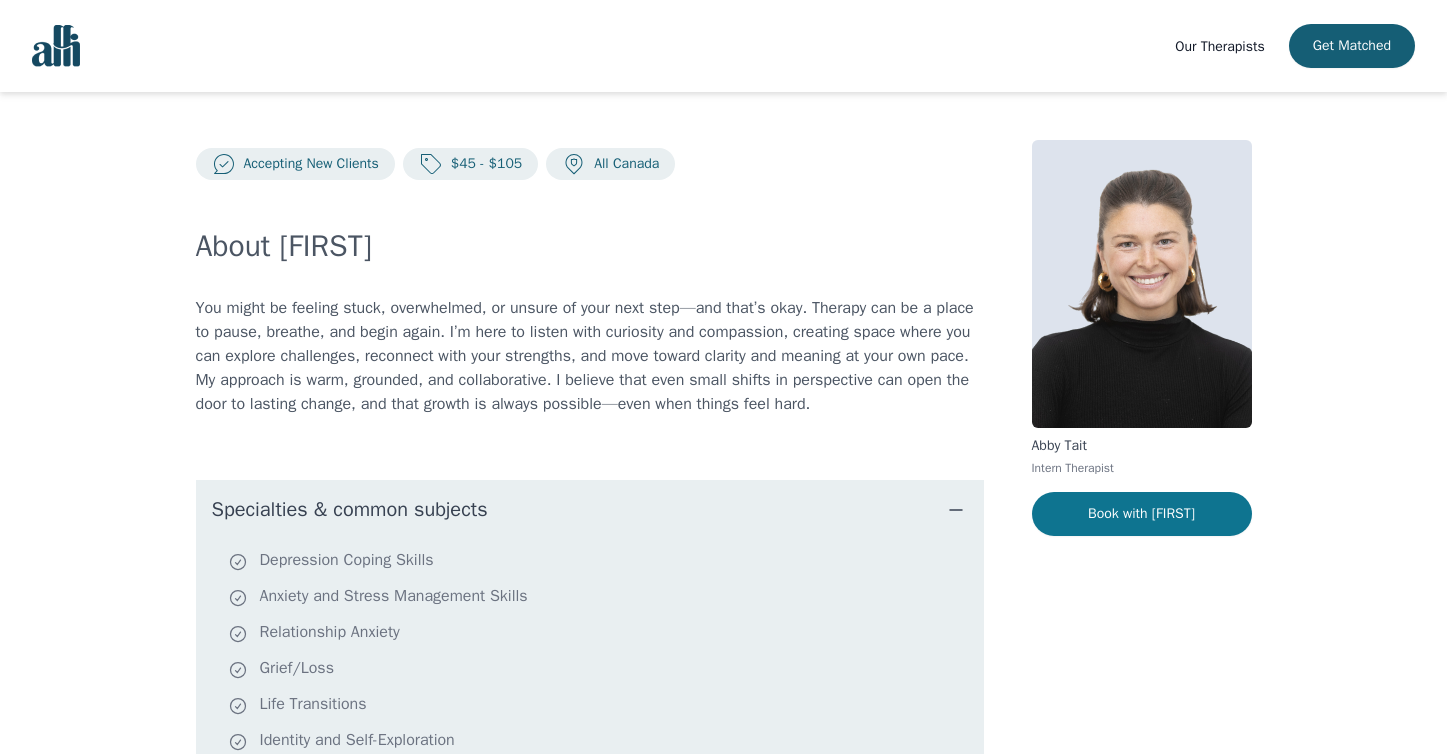 click on "Book with [FIRST]" at bounding box center [1142, 514] 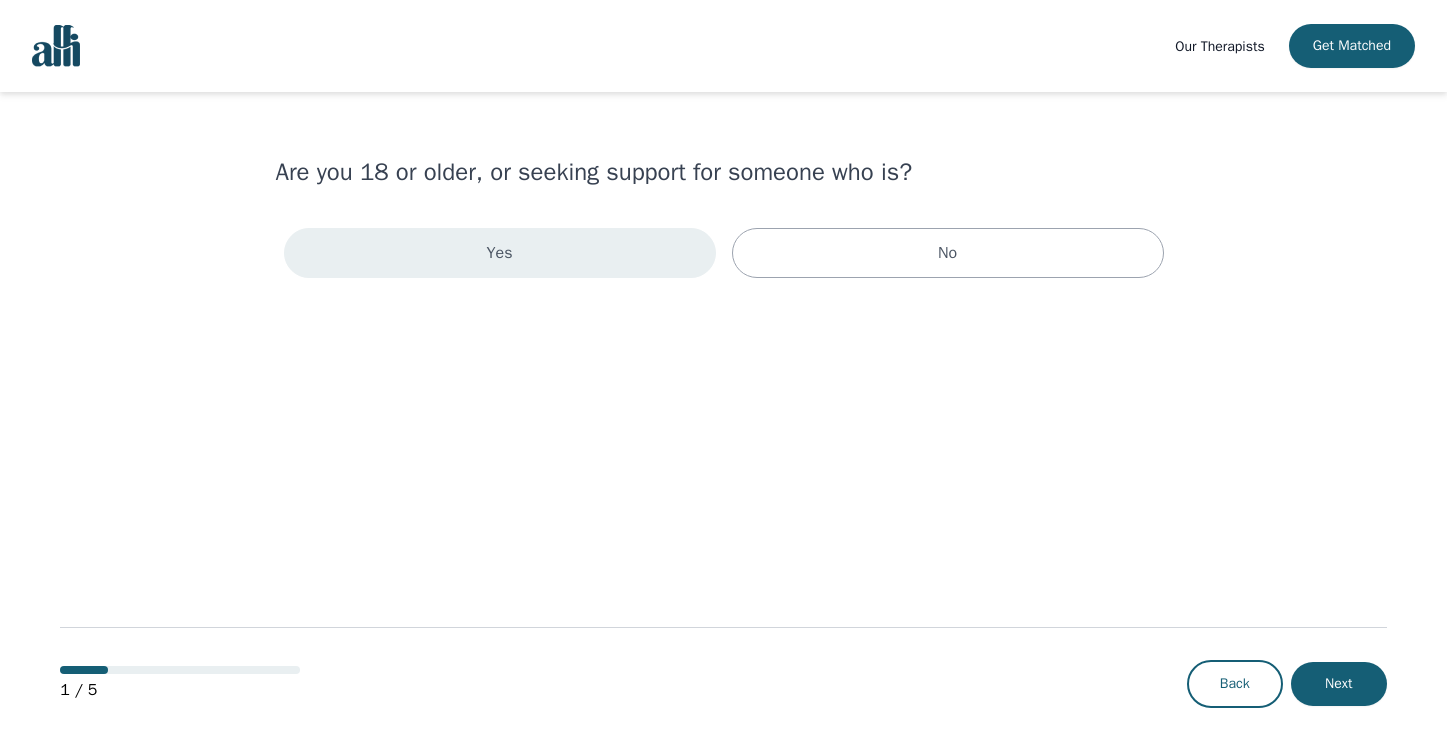 click on "Yes" at bounding box center [500, 253] 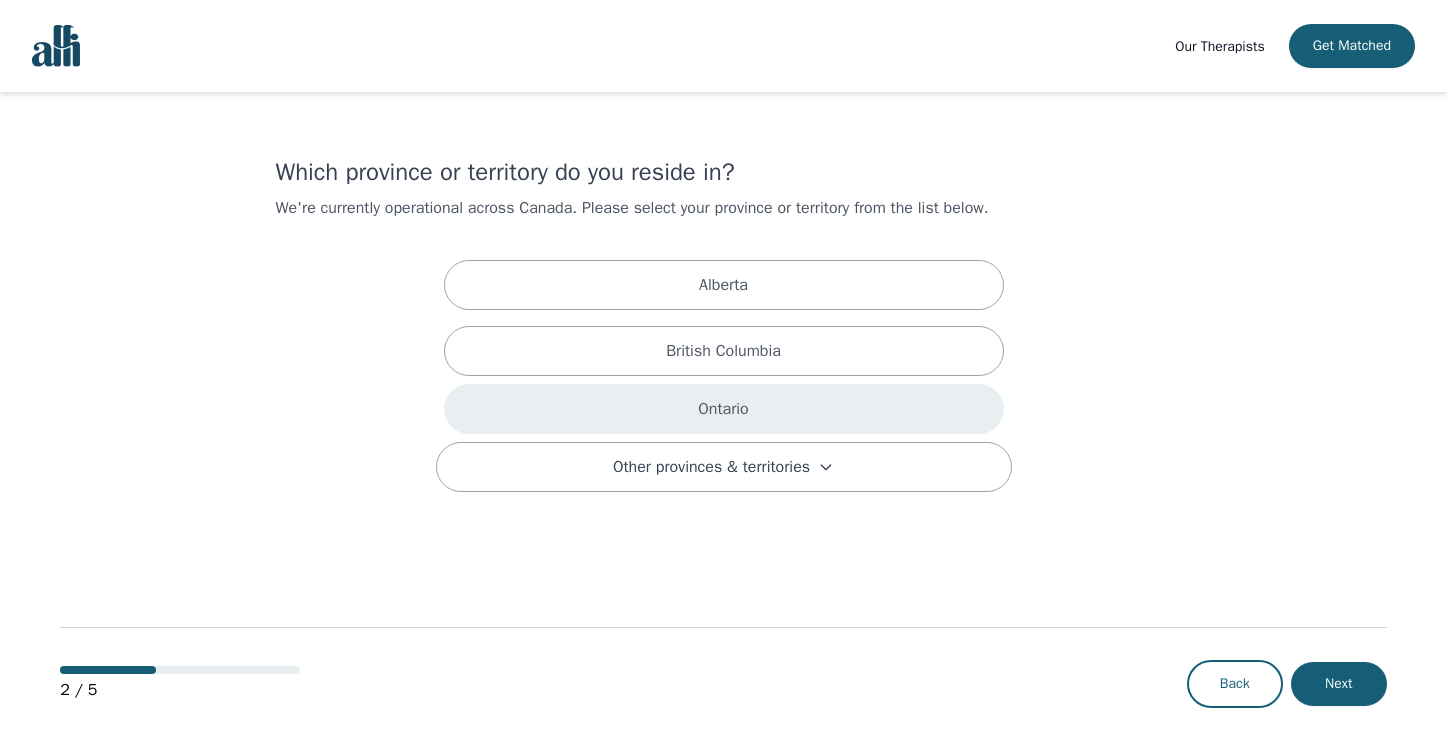 click on "Ontario" at bounding box center (723, 285) 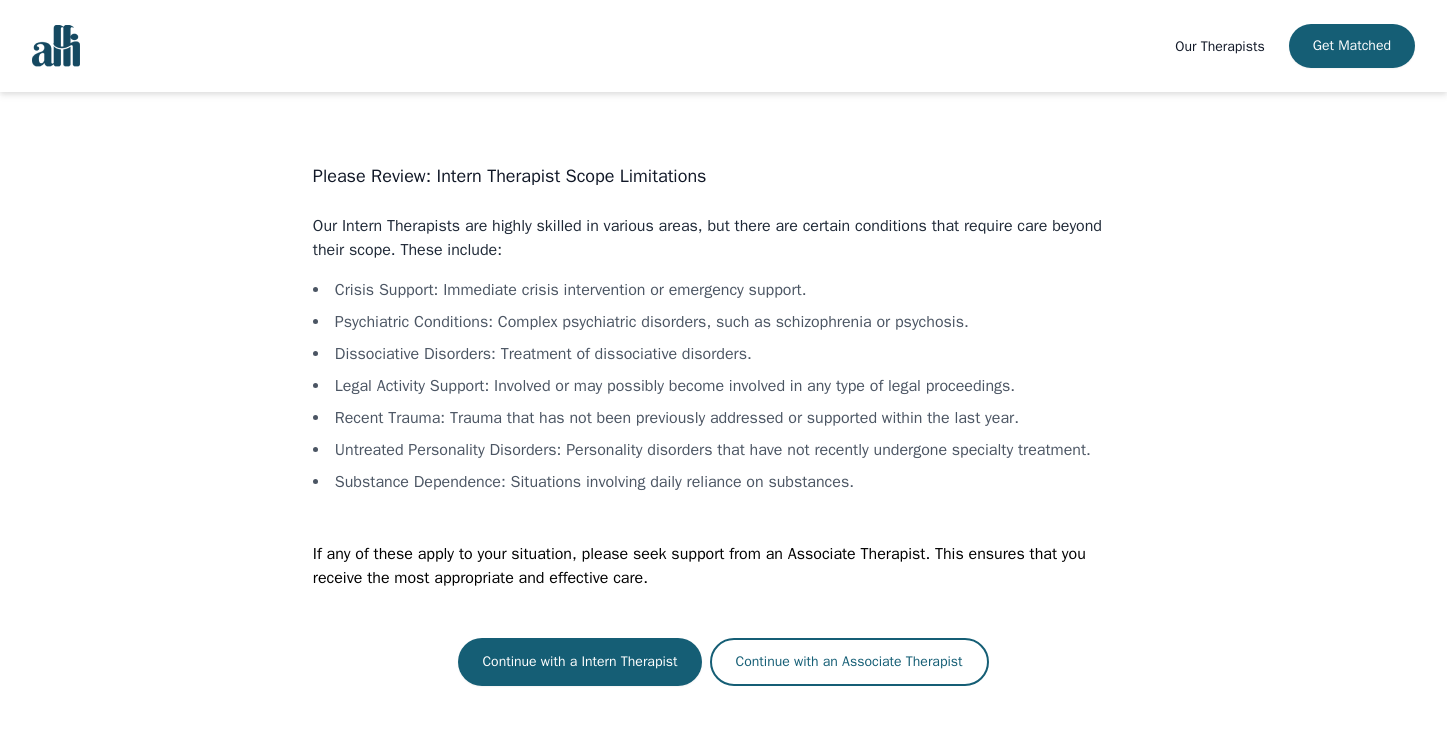 scroll, scrollTop: 2, scrollLeft: 0, axis: vertical 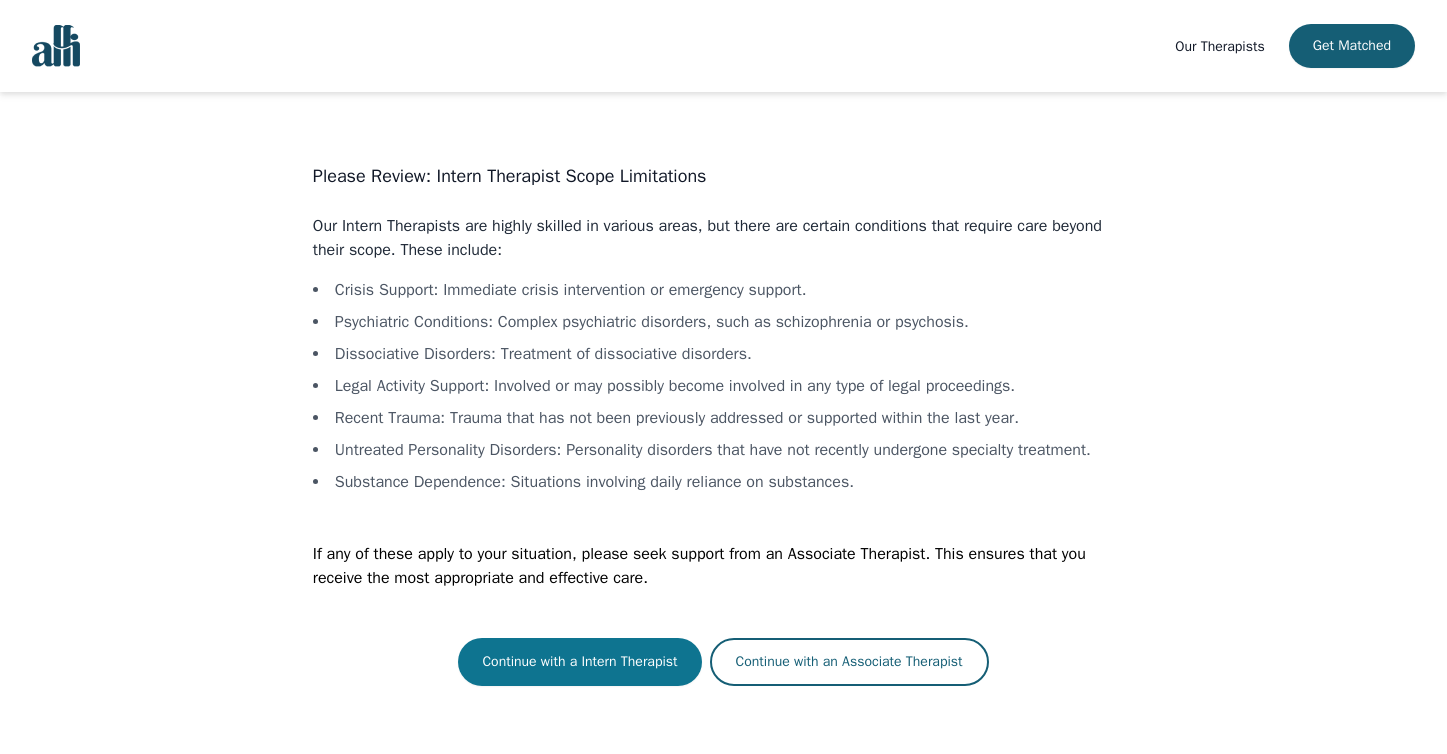 click on "Continue with a Intern Therapist" at bounding box center [579, 662] 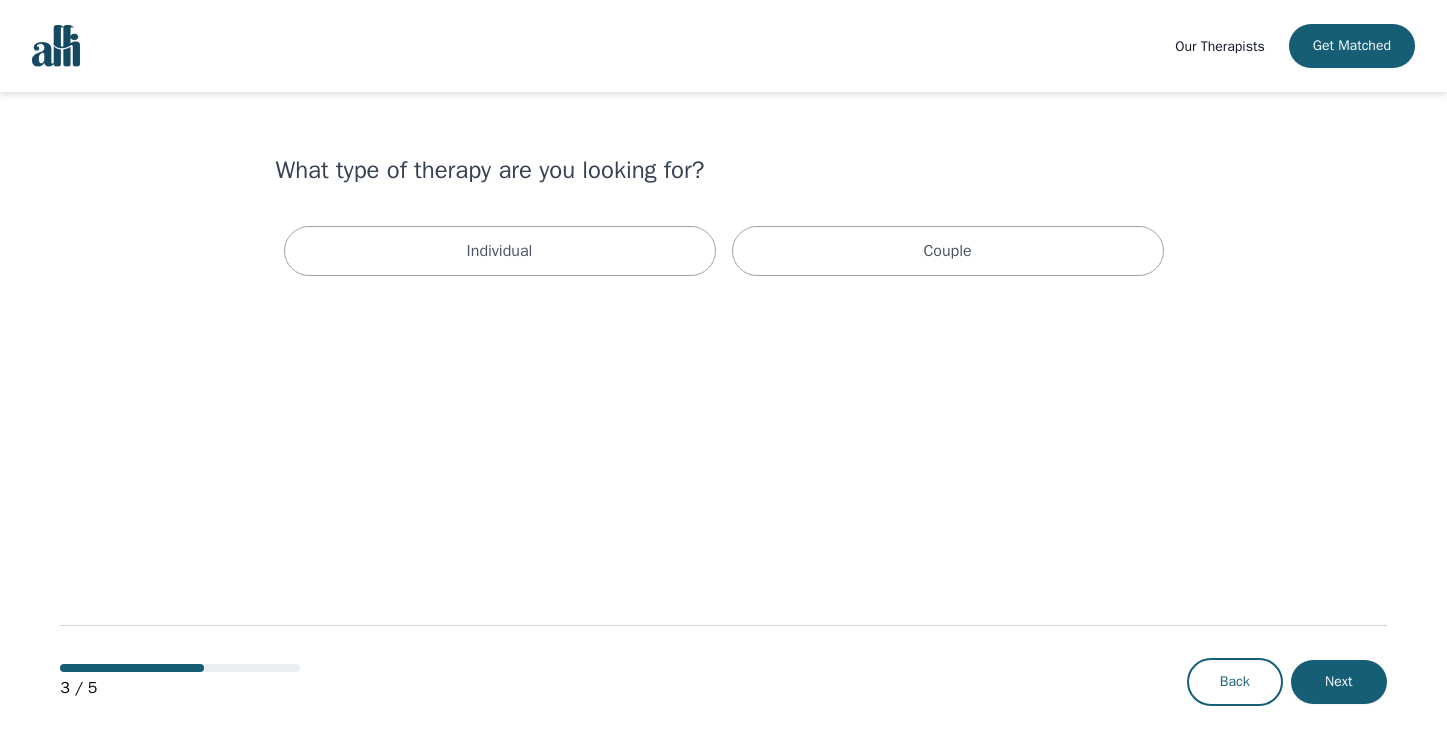 scroll, scrollTop: 0, scrollLeft: 0, axis: both 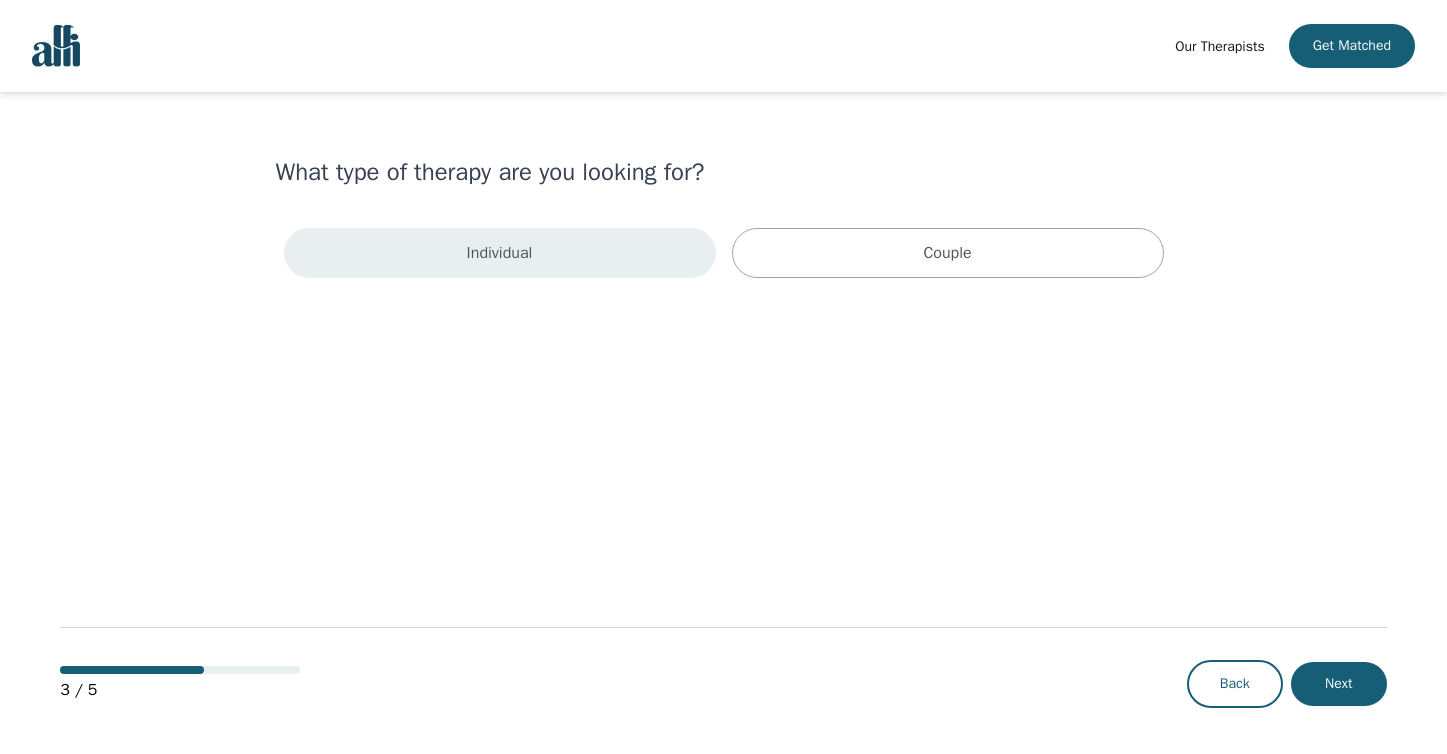 click on "Individual" at bounding box center [500, 253] 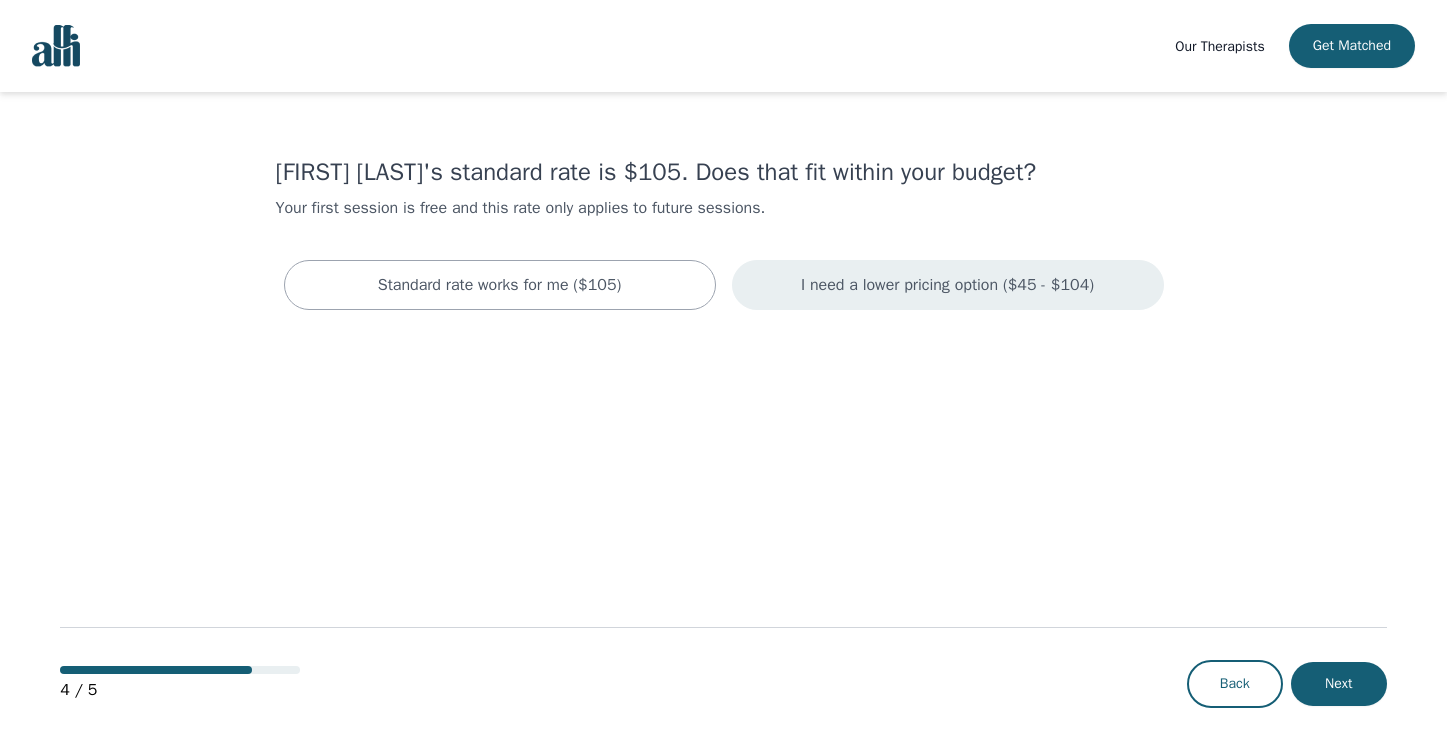click on "I need a lower pricing option ($45 - $104)" at bounding box center [948, 285] 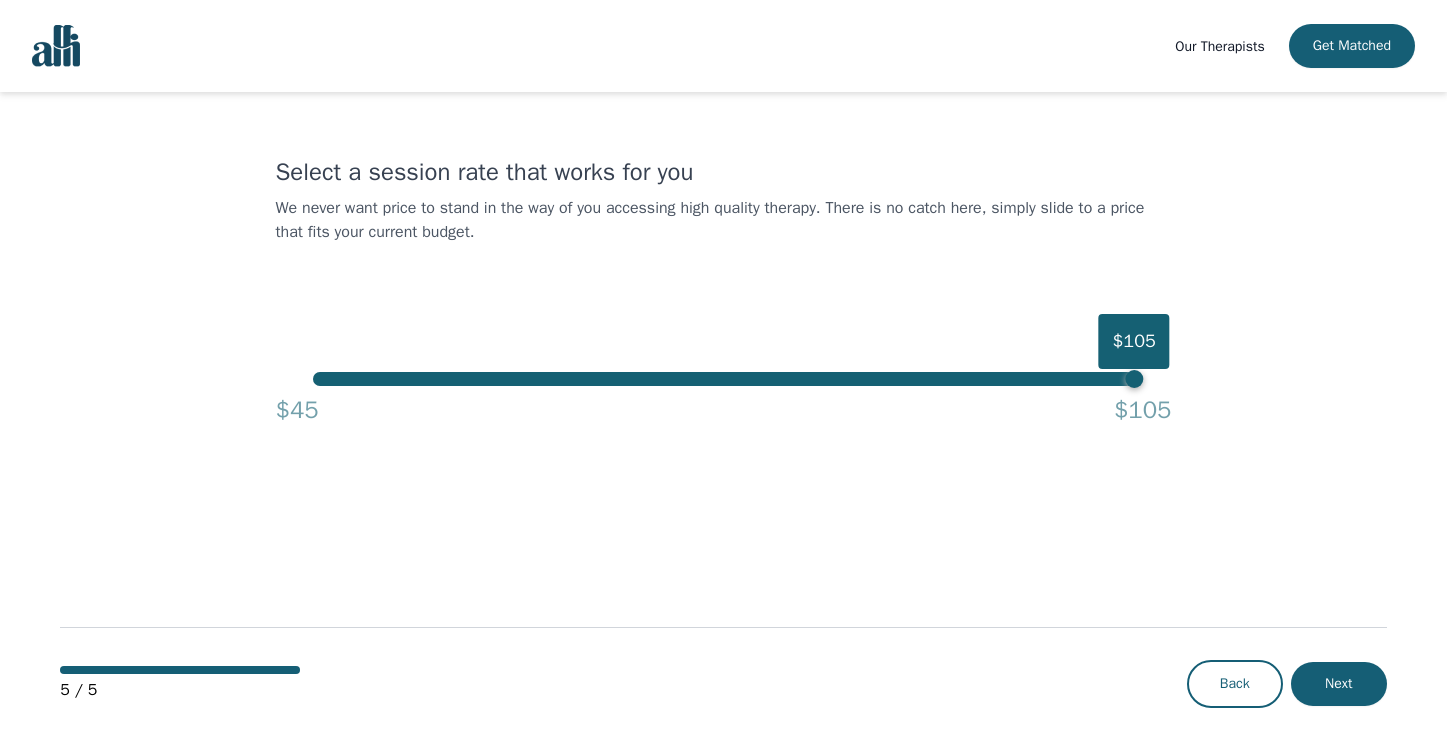 scroll, scrollTop: 0, scrollLeft: 0, axis: both 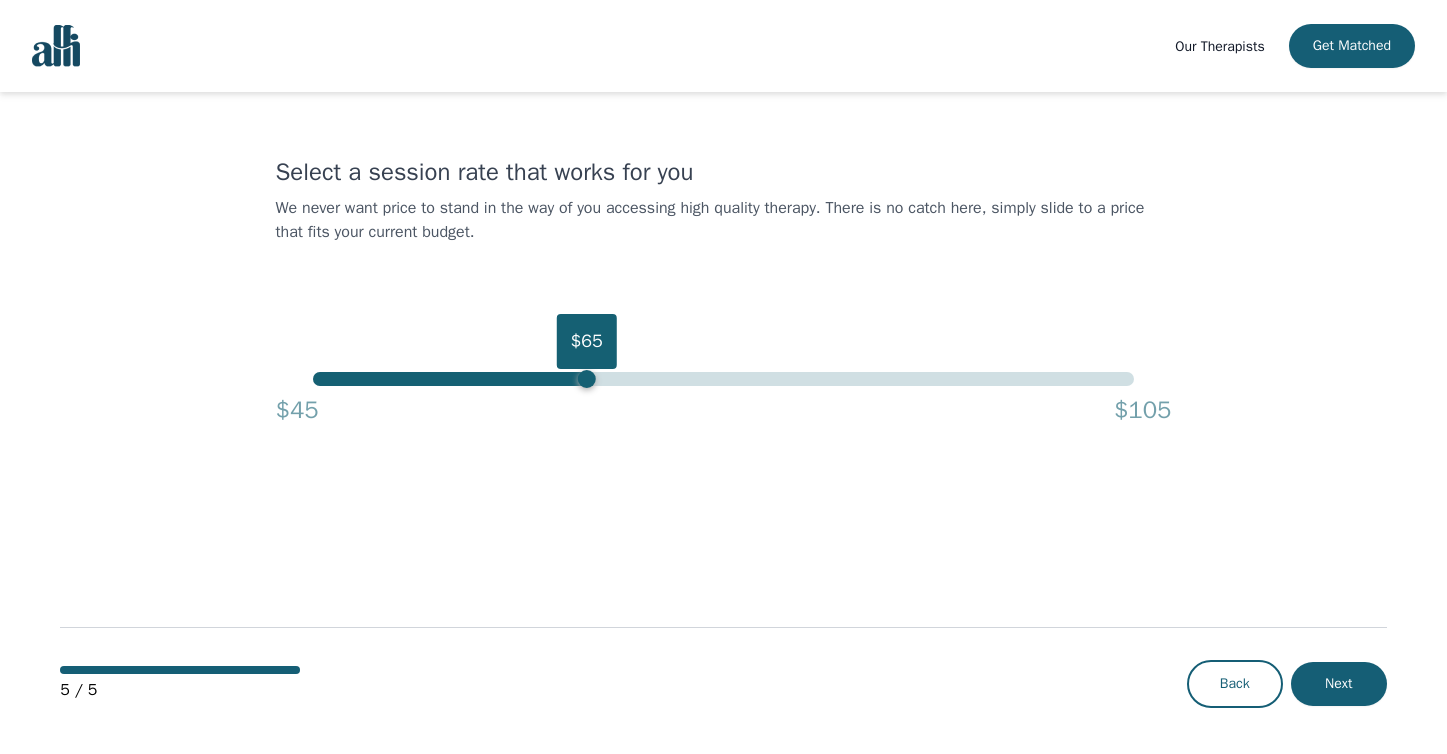 drag, startPoint x: 1139, startPoint y: 378, endPoint x: 588, endPoint y: 439, distance: 554.36633 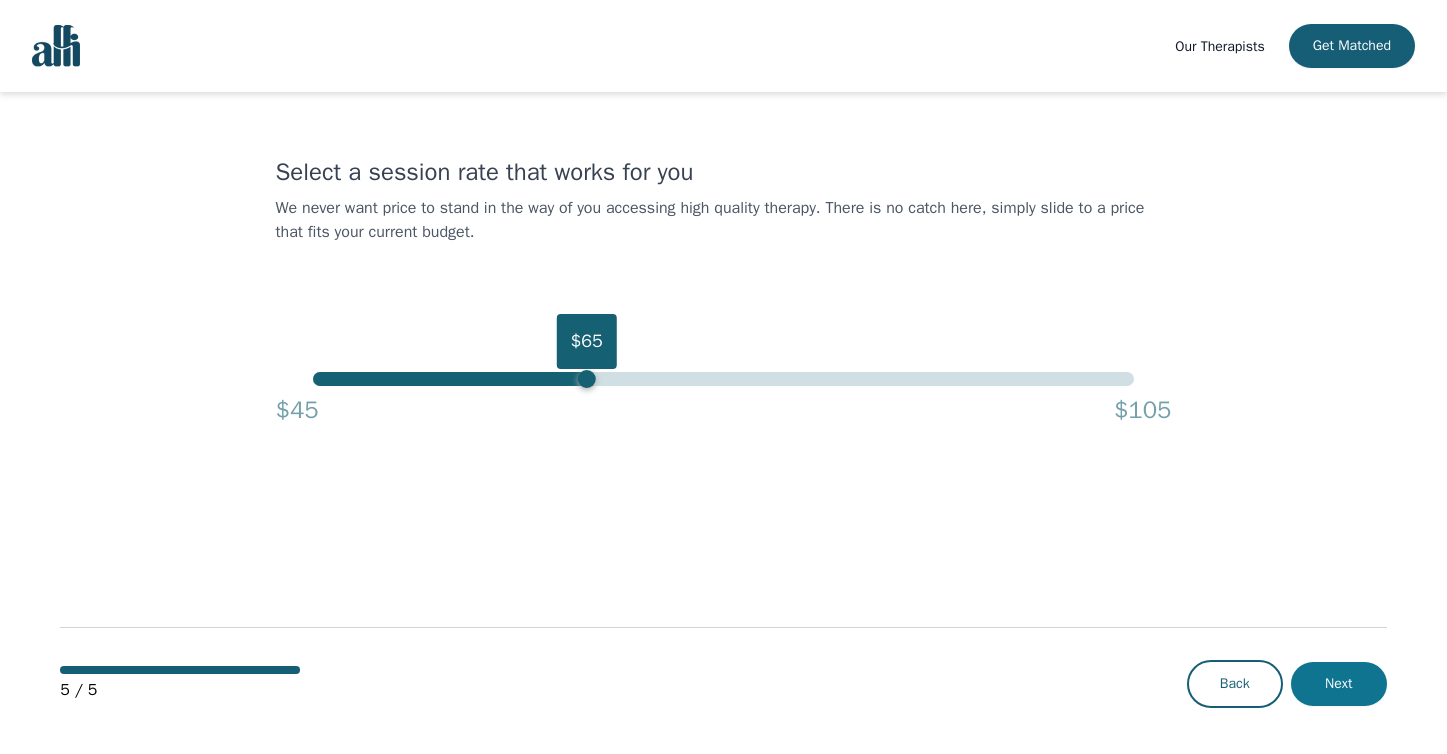 click on "Next" at bounding box center [1339, 684] 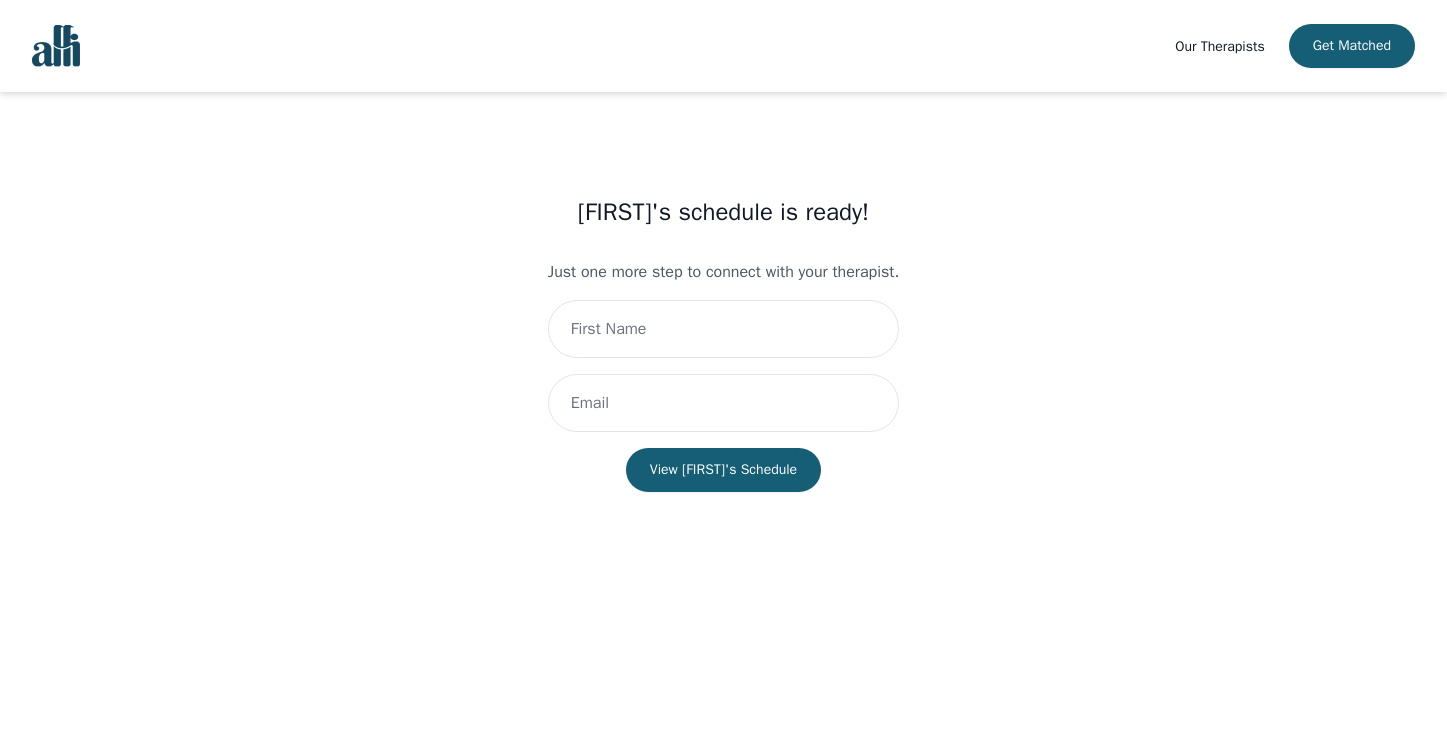 scroll, scrollTop: 0, scrollLeft: 0, axis: both 